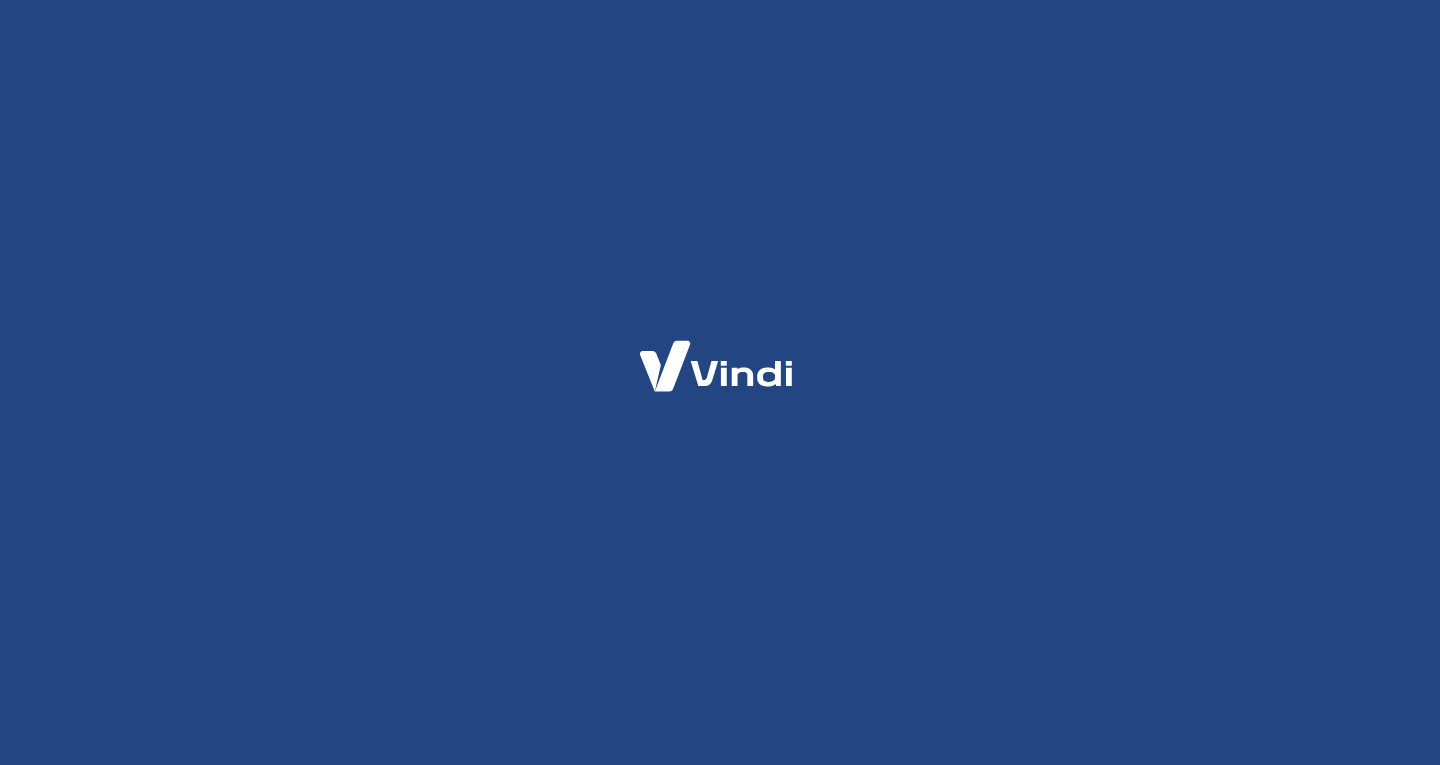 scroll, scrollTop: 0, scrollLeft: 0, axis: both 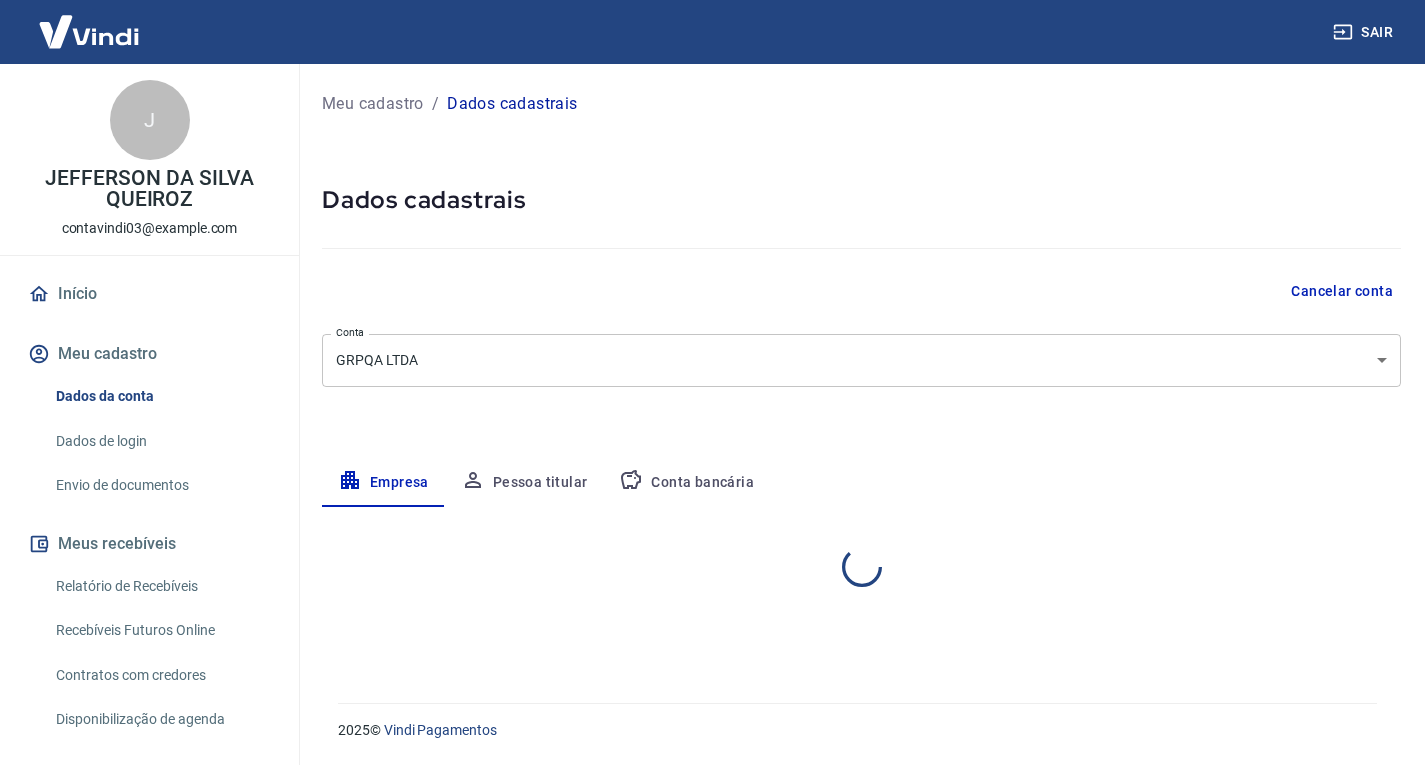 select on "SP" 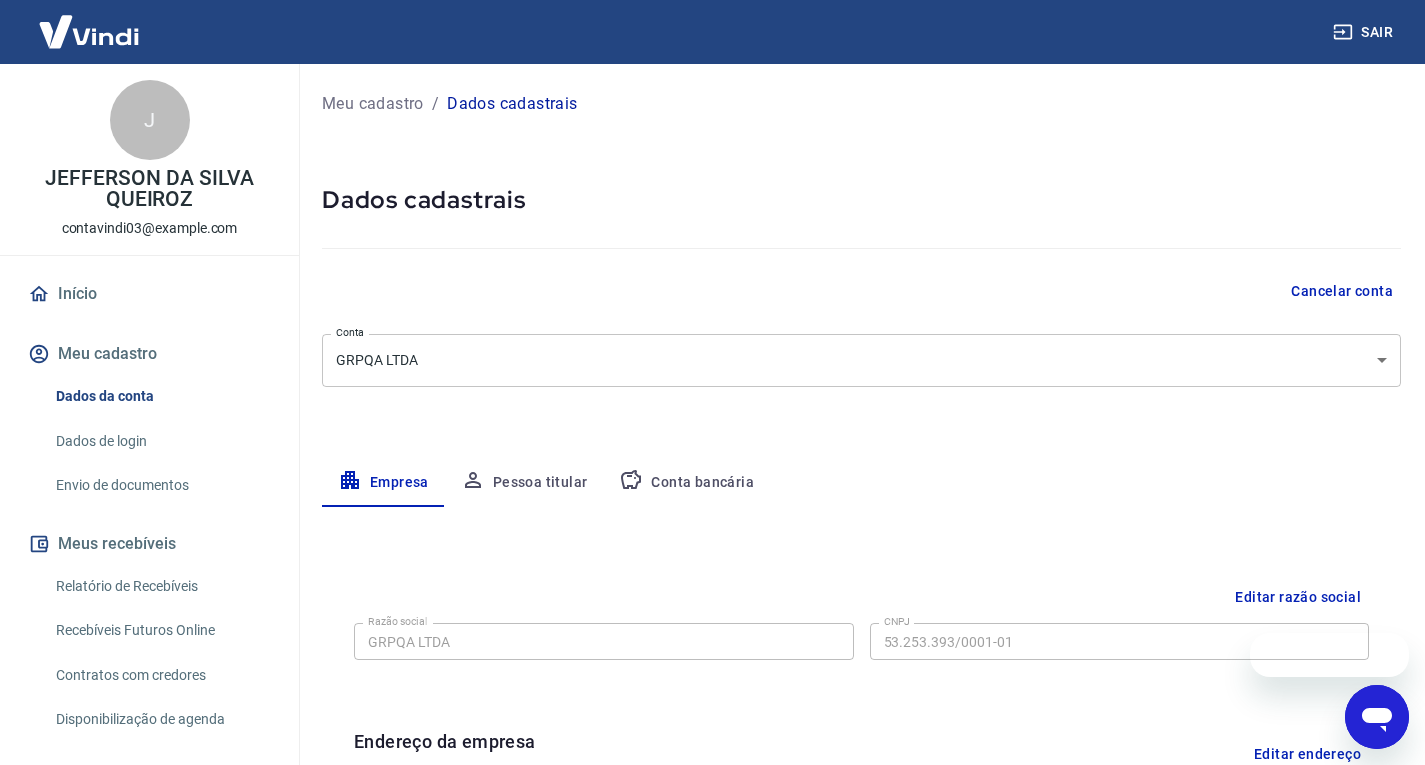 scroll, scrollTop: 0, scrollLeft: 0, axis: both 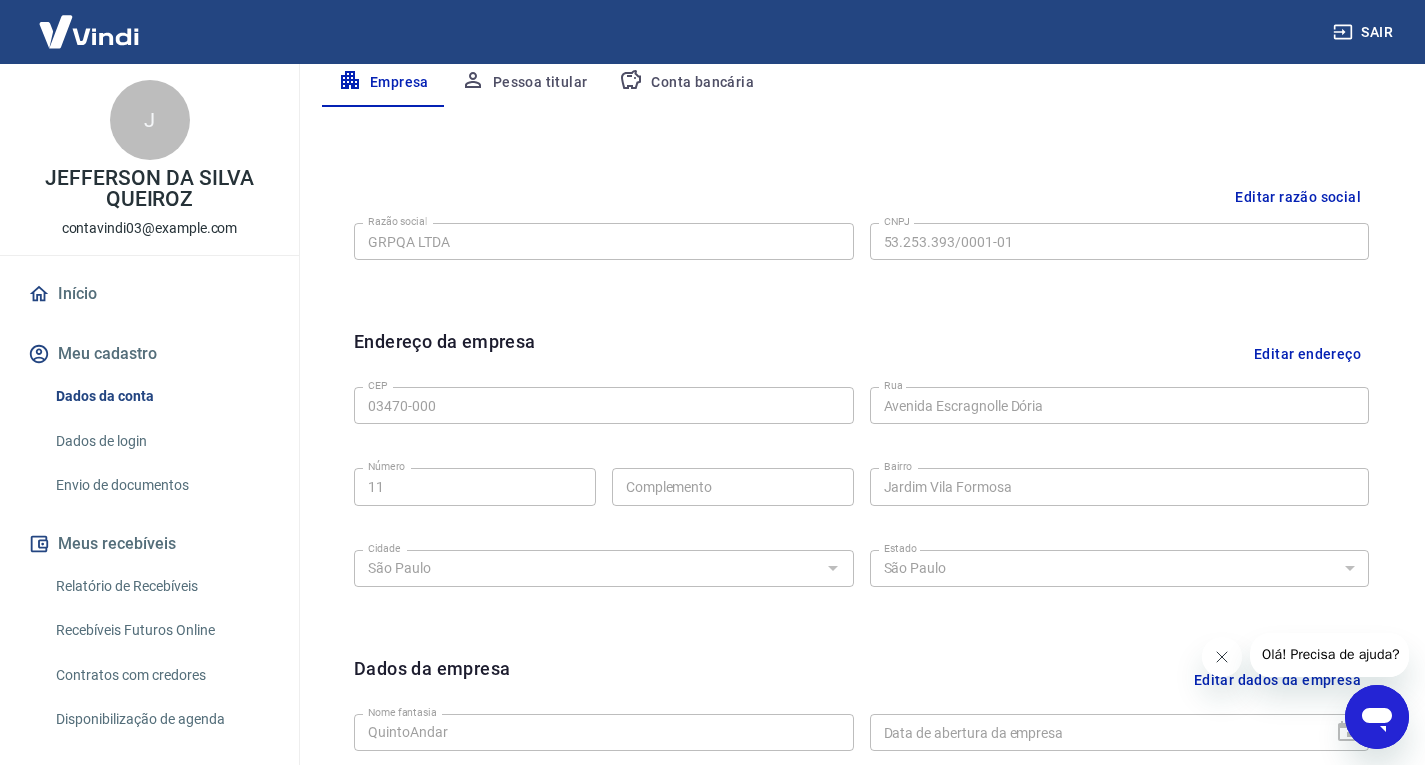 click on "Editar endereço" at bounding box center (1307, 353) 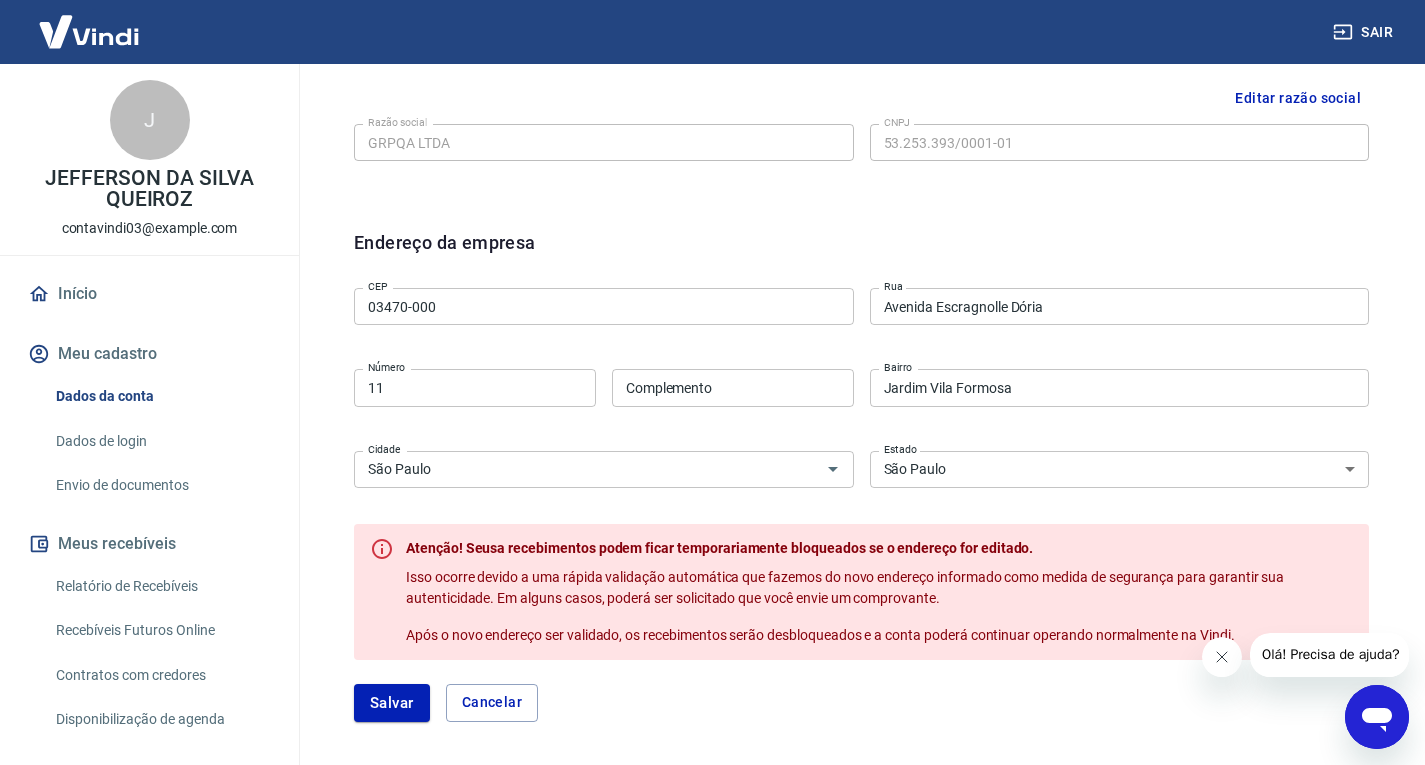 scroll, scrollTop: 500, scrollLeft: 0, axis: vertical 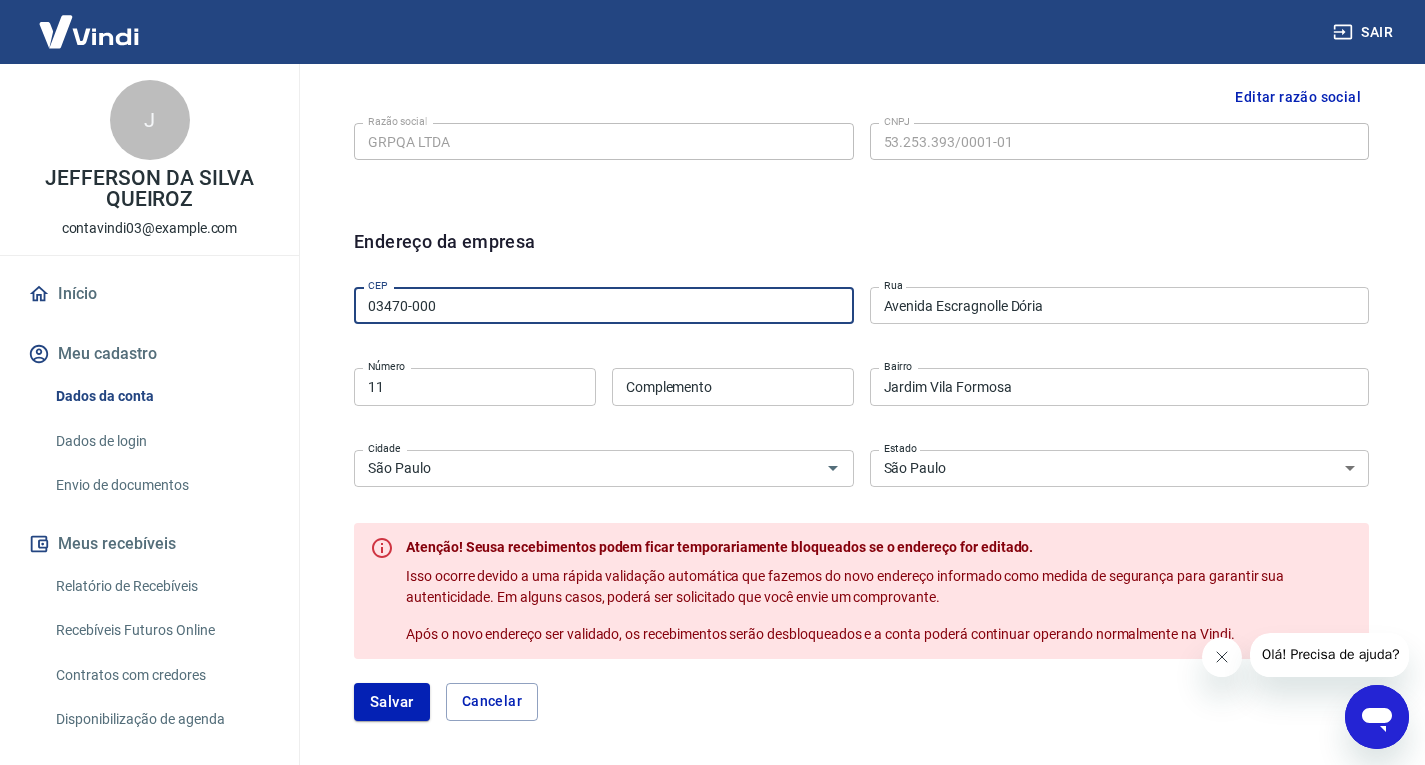 click on "03470-000" at bounding box center [604, 305] 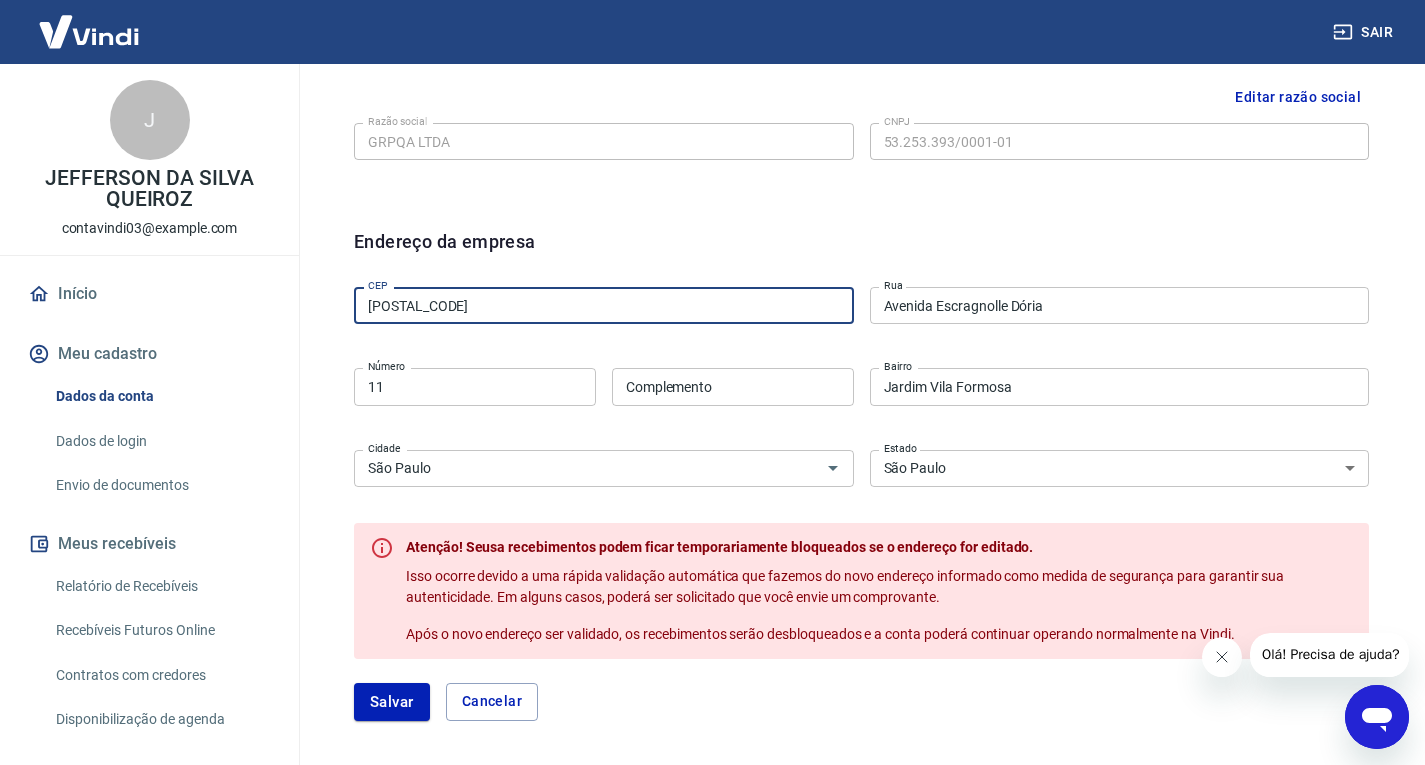 type on "11347-090" 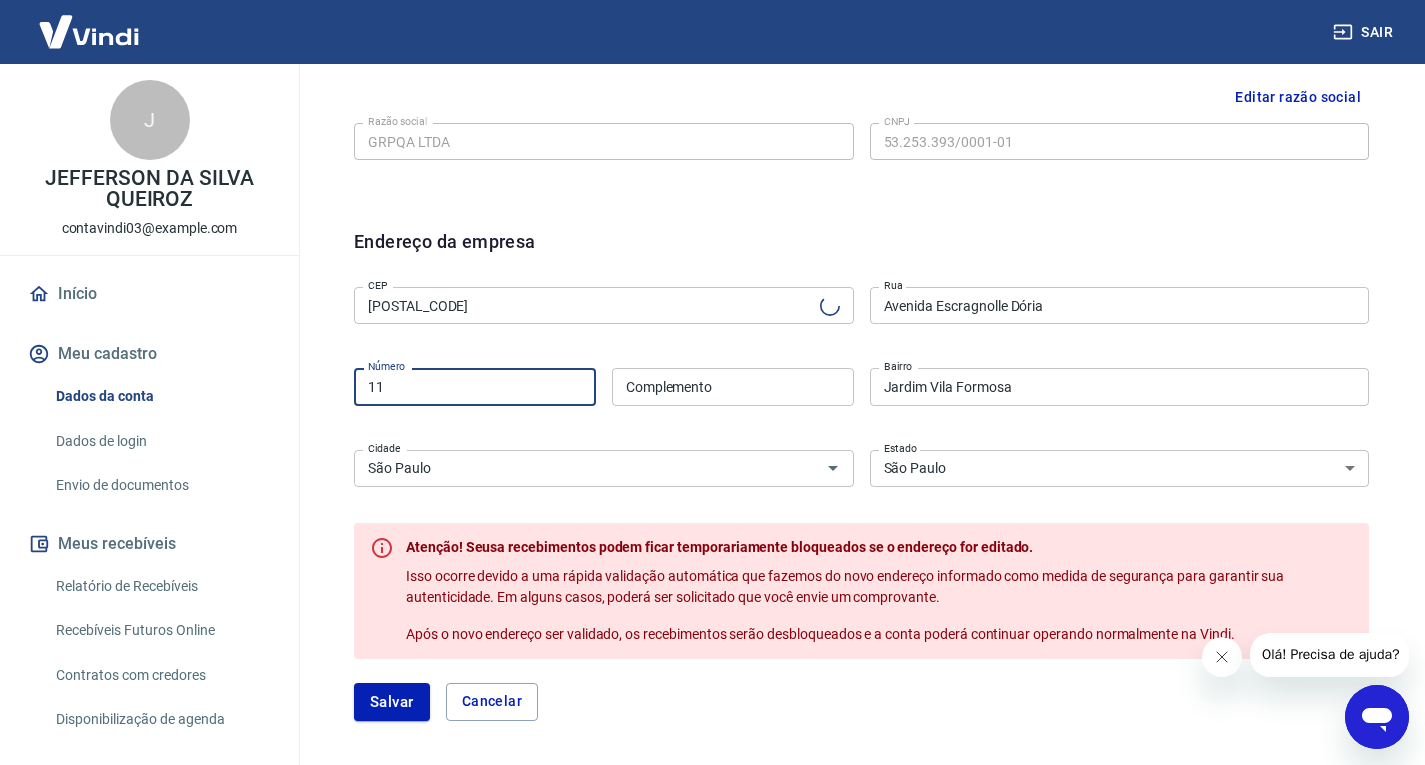 type on "Rua Professora Júlia de Almeida Pires" 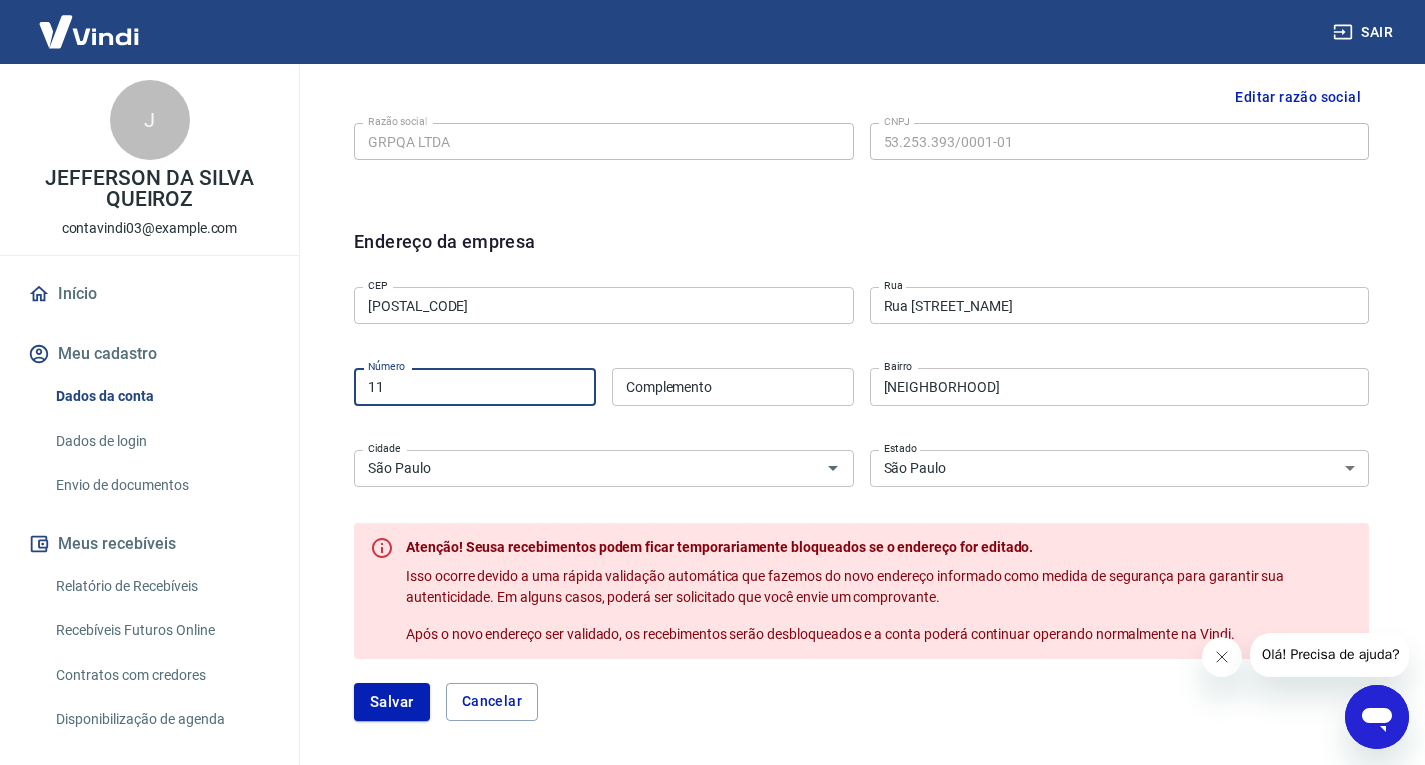 type on "São Vicente" 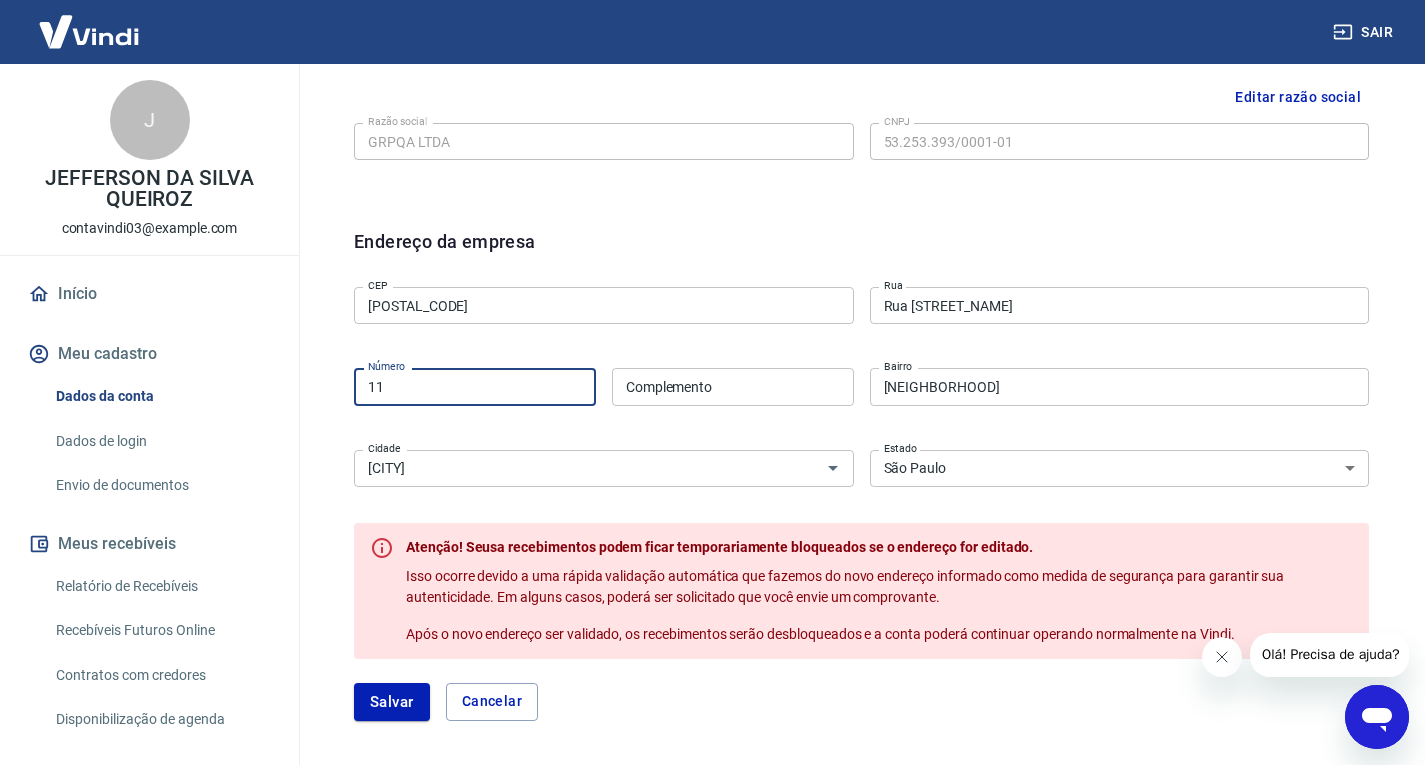 click on "11" at bounding box center (475, 386) 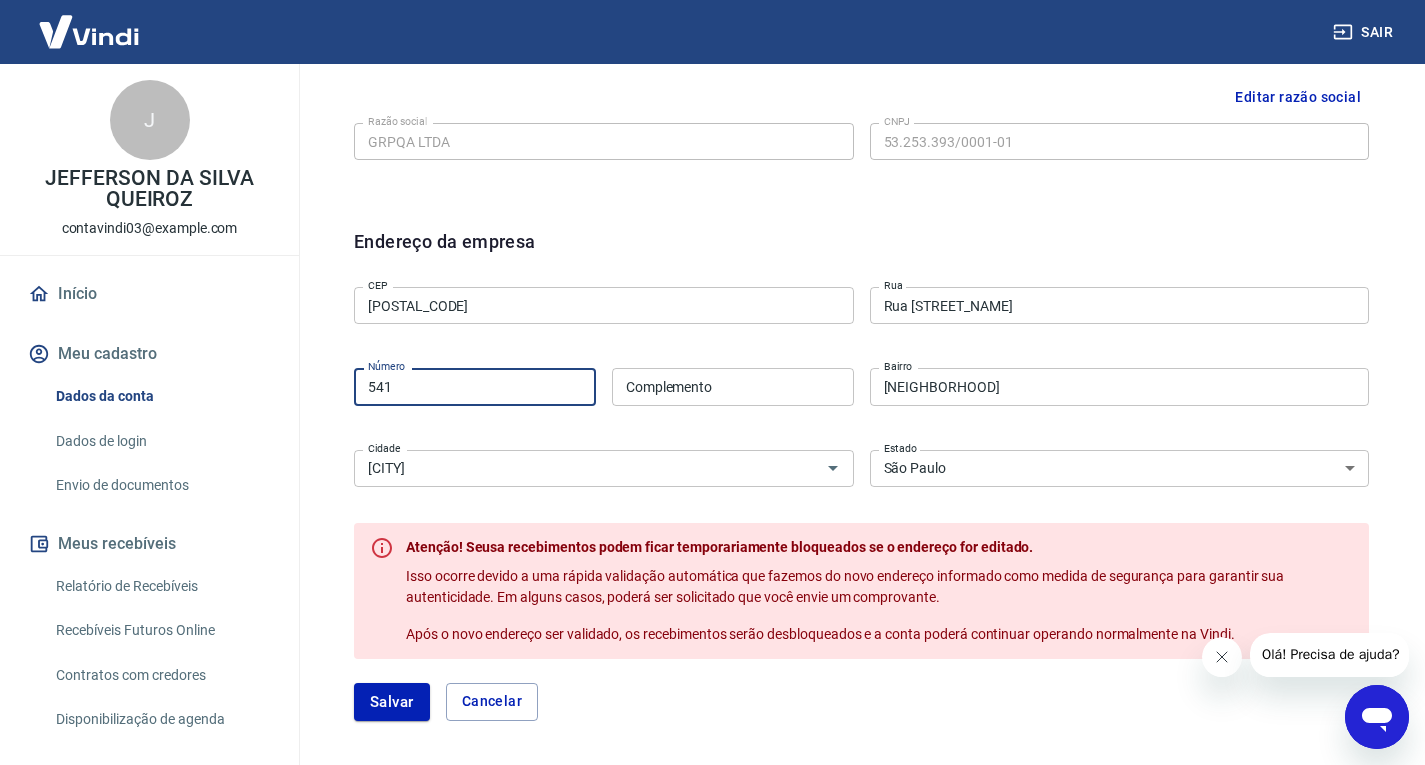 type on "541" 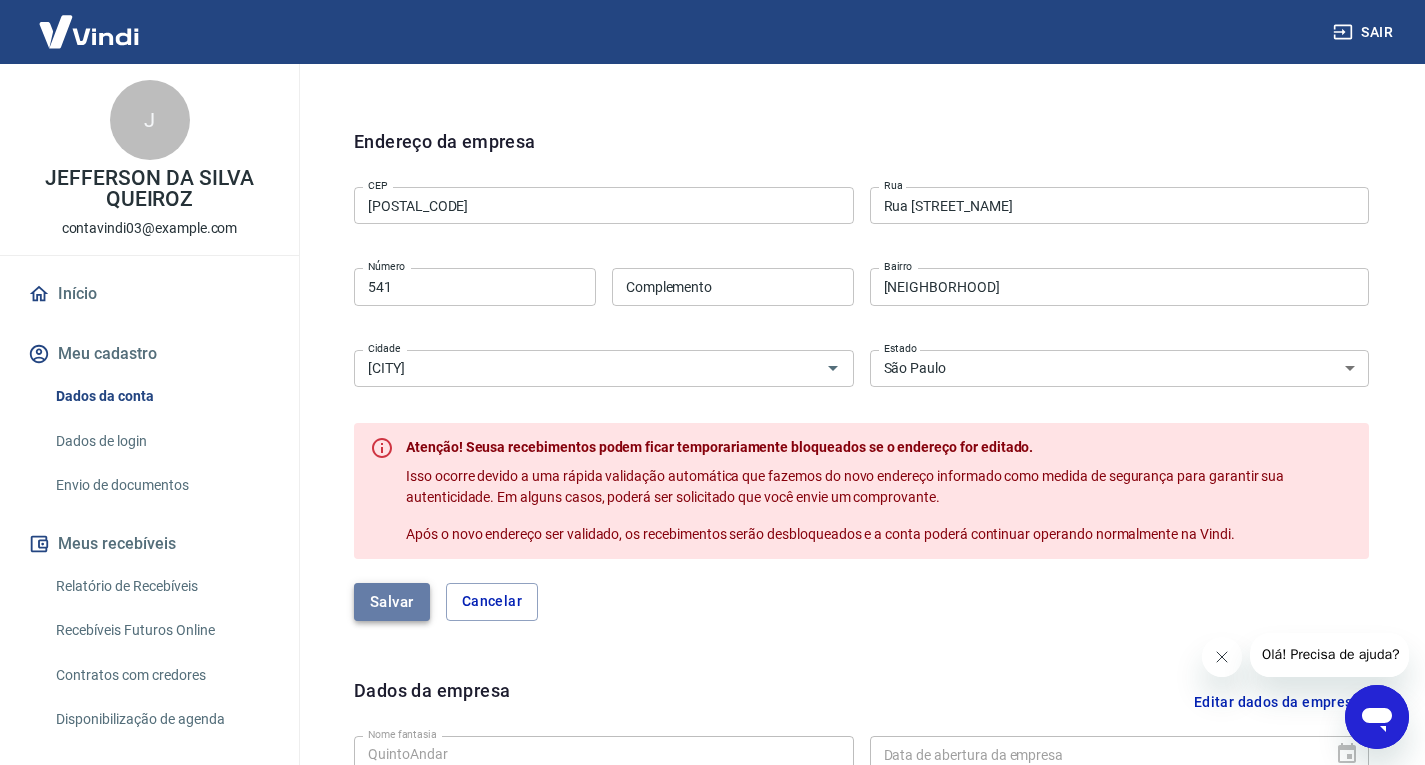 click on "Salvar" at bounding box center [392, 602] 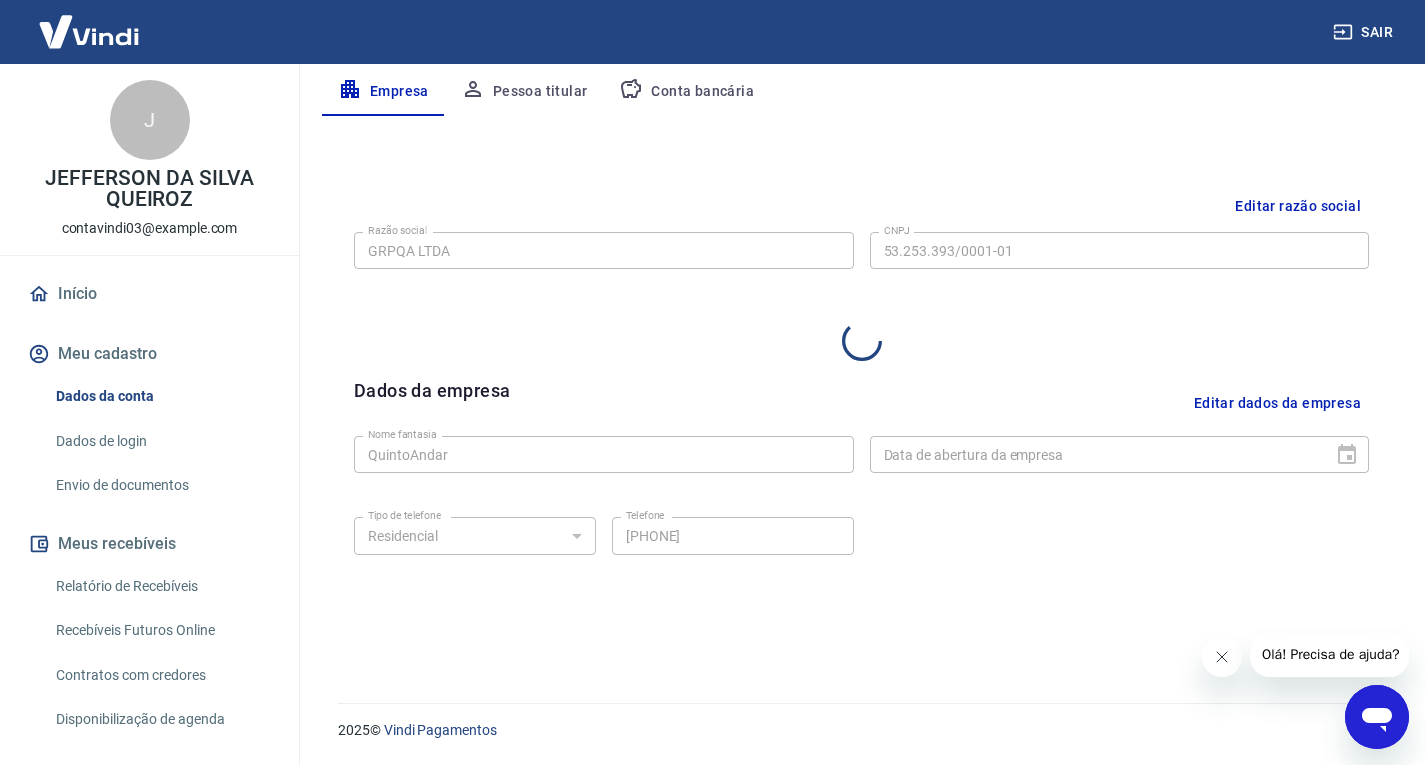 select on "SP" 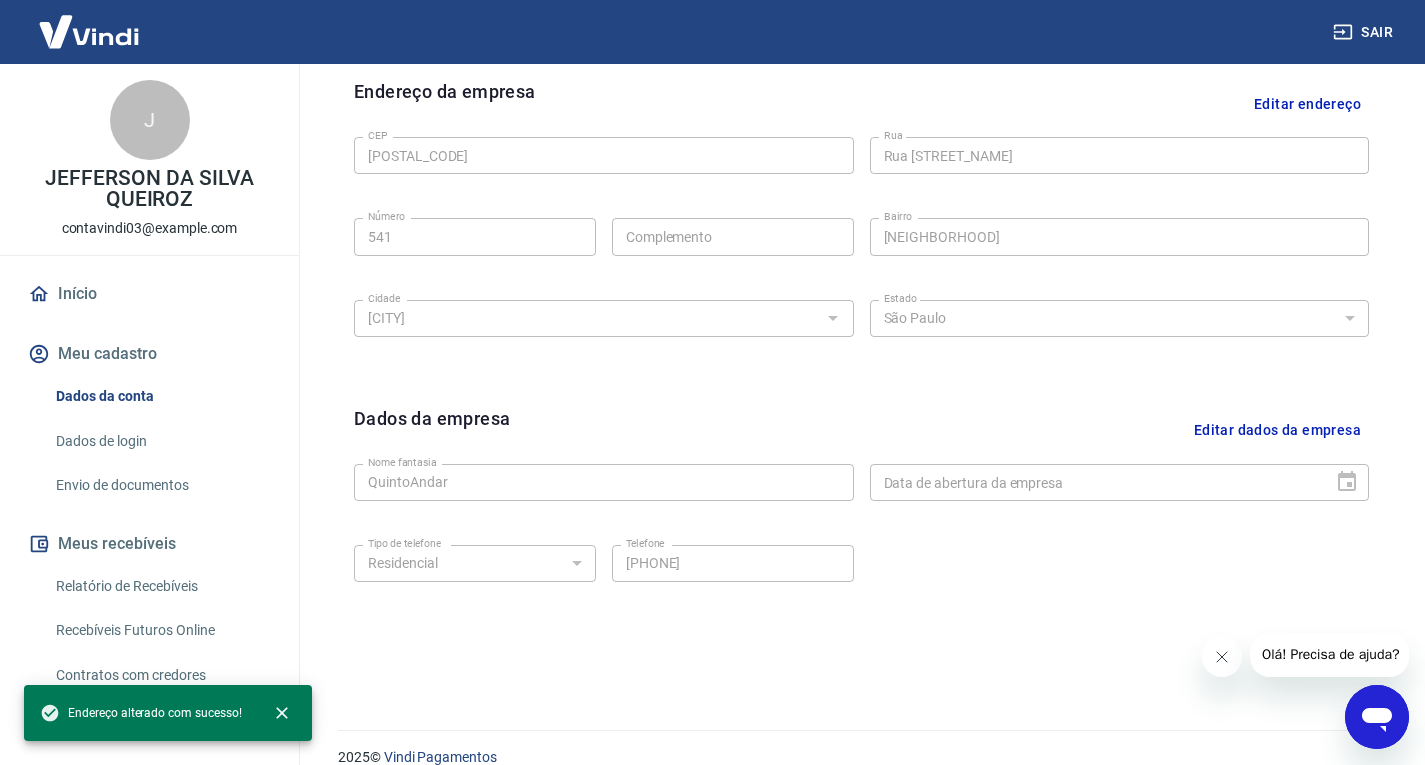 scroll, scrollTop: 677, scrollLeft: 0, axis: vertical 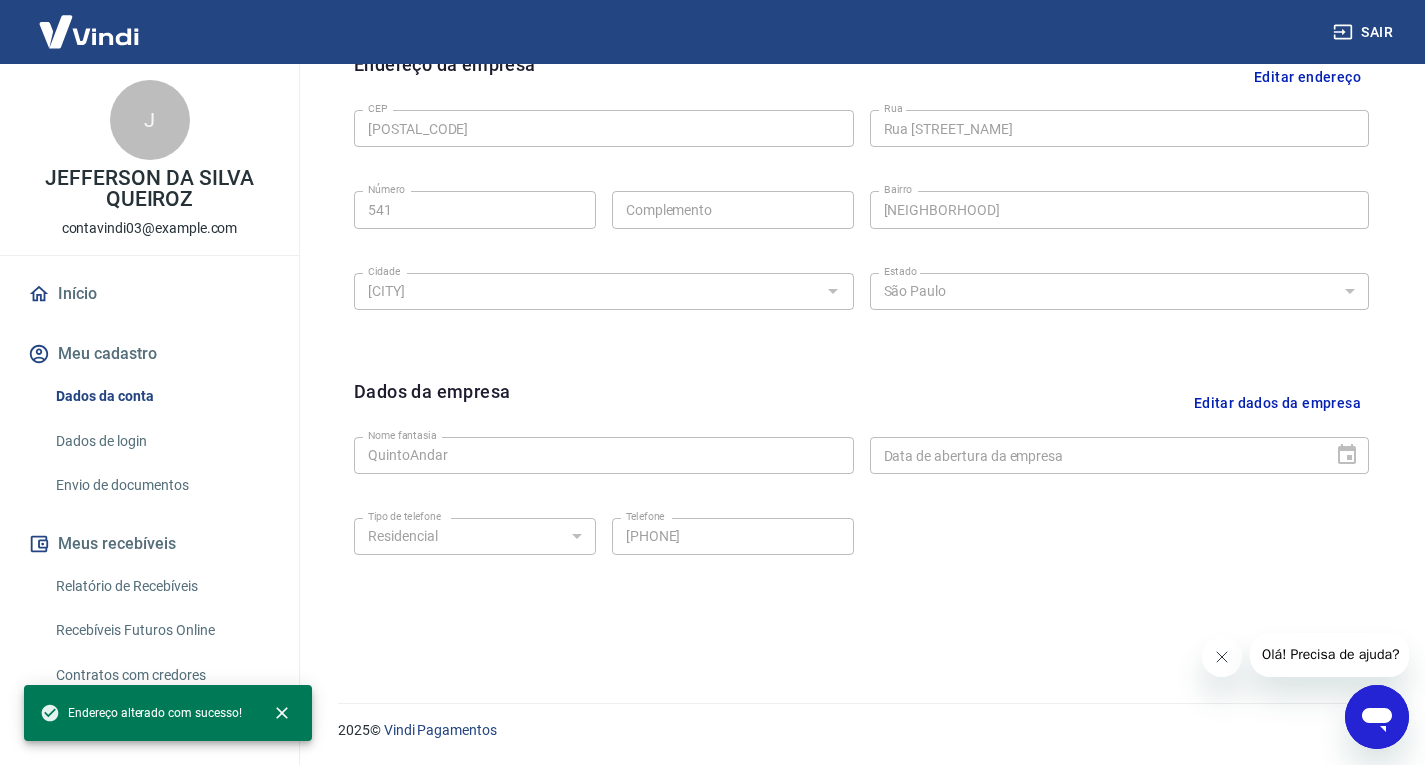 click at bounding box center [1377, 717] 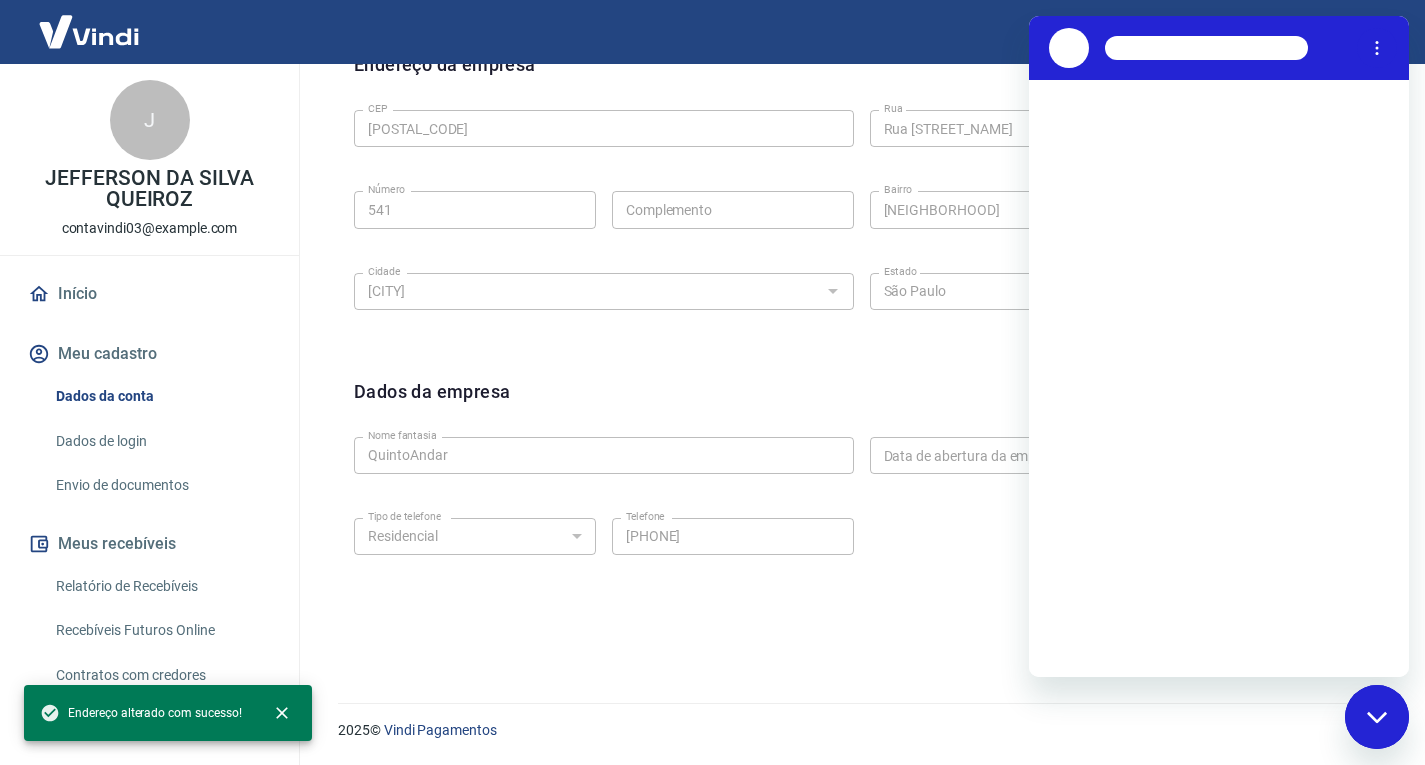 scroll, scrollTop: 0, scrollLeft: 0, axis: both 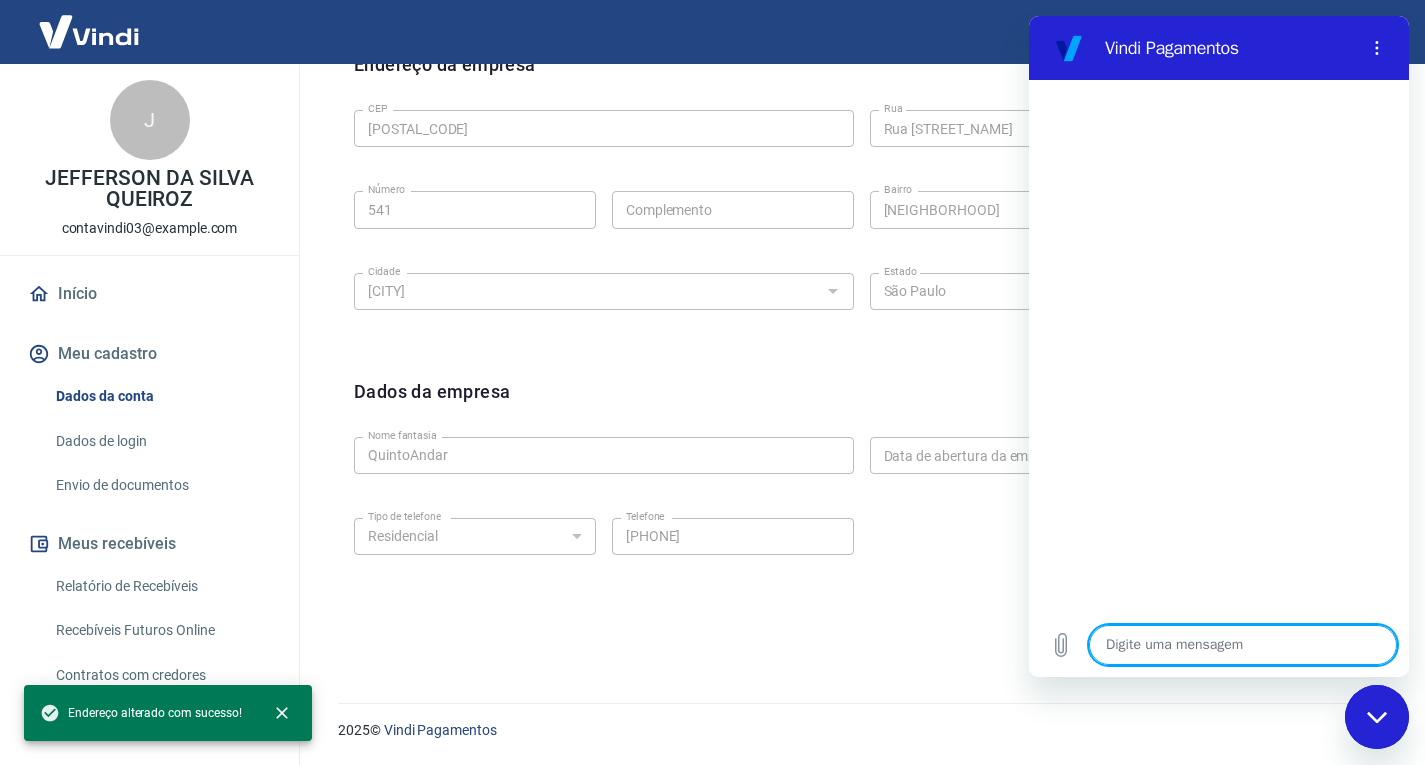 click at bounding box center [1243, 645] 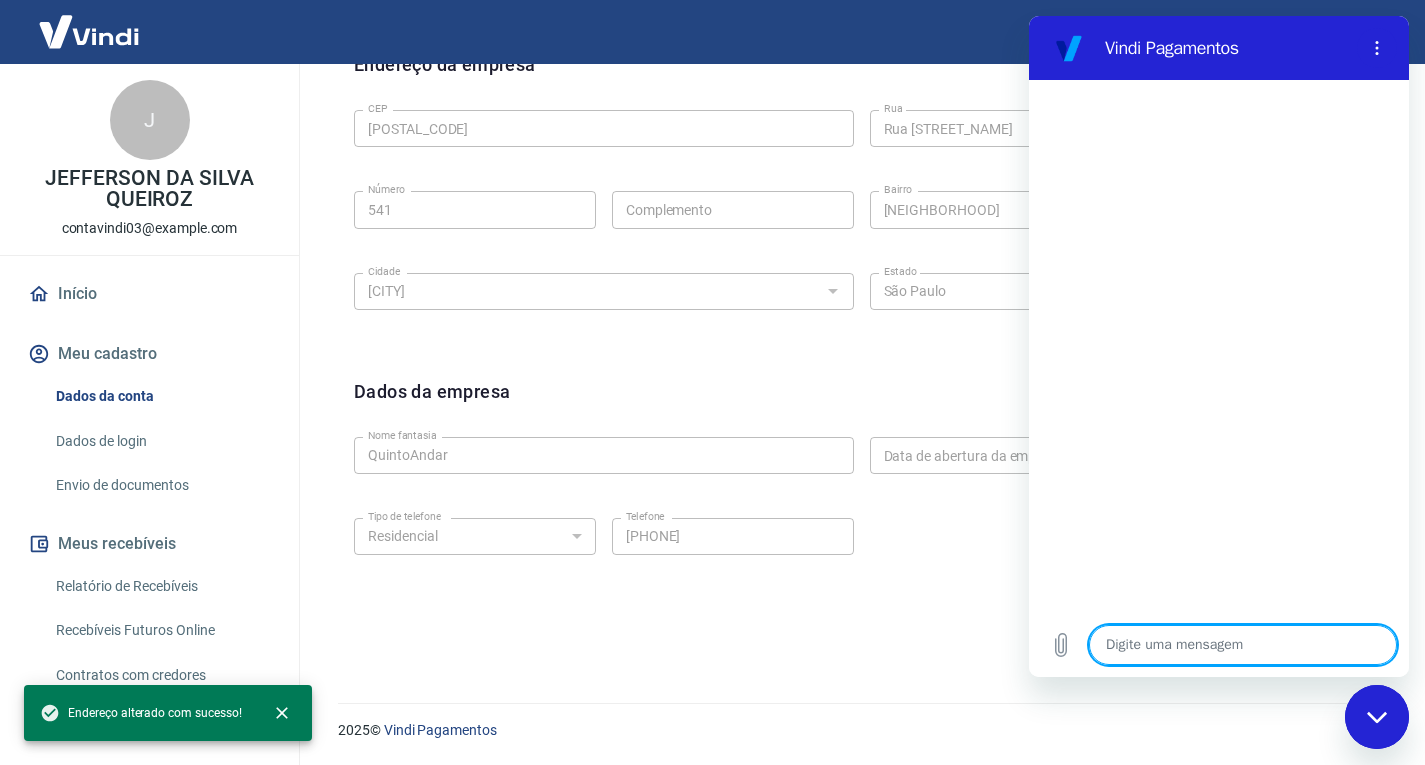 type on "F" 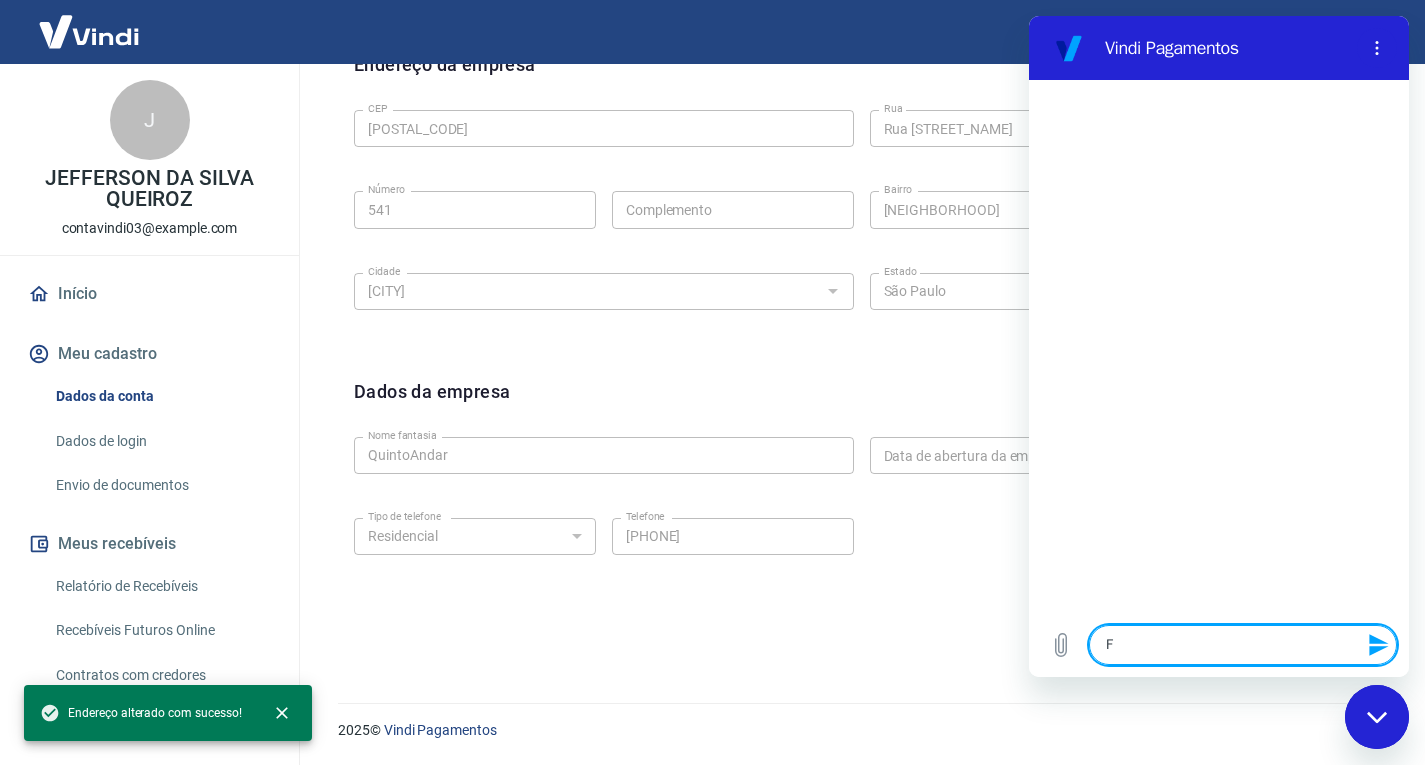 type on "Fi" 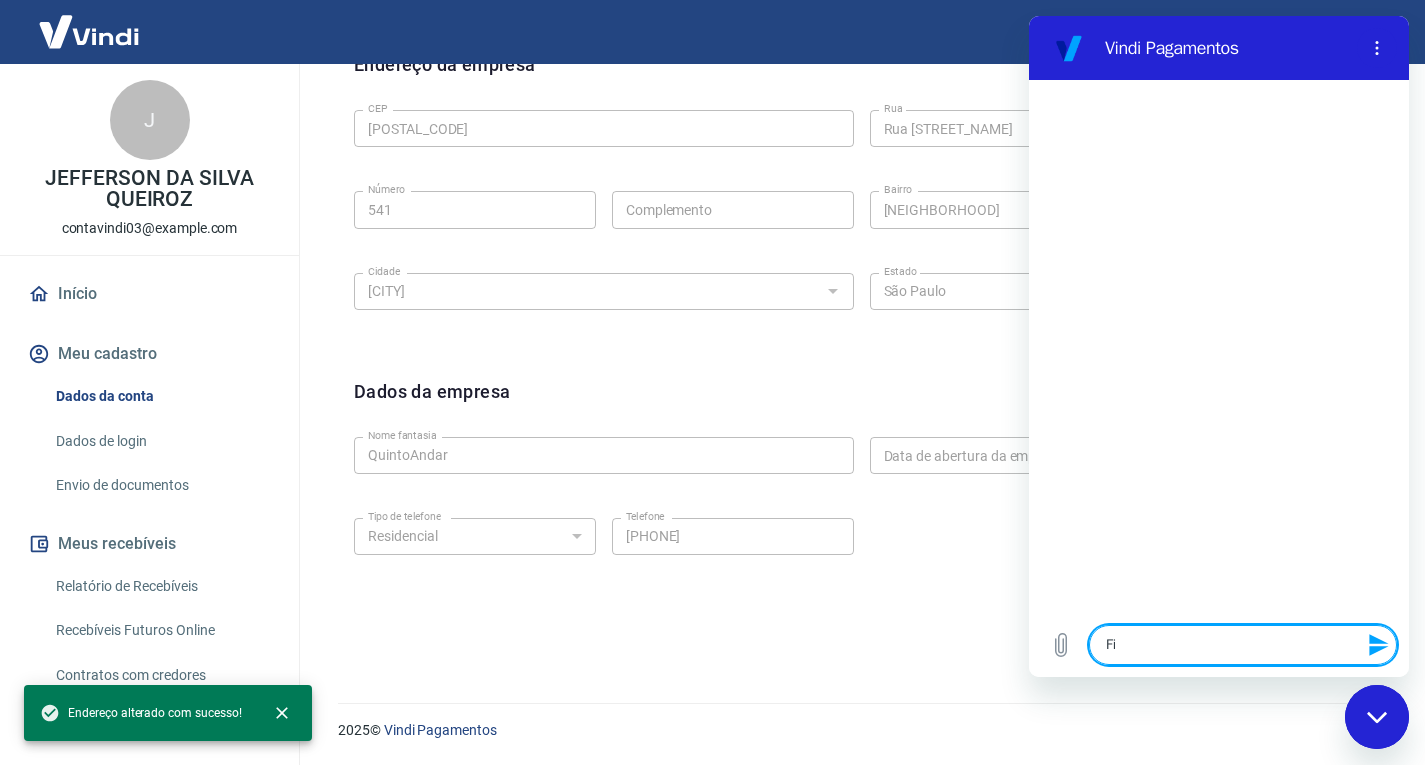 type on "x" 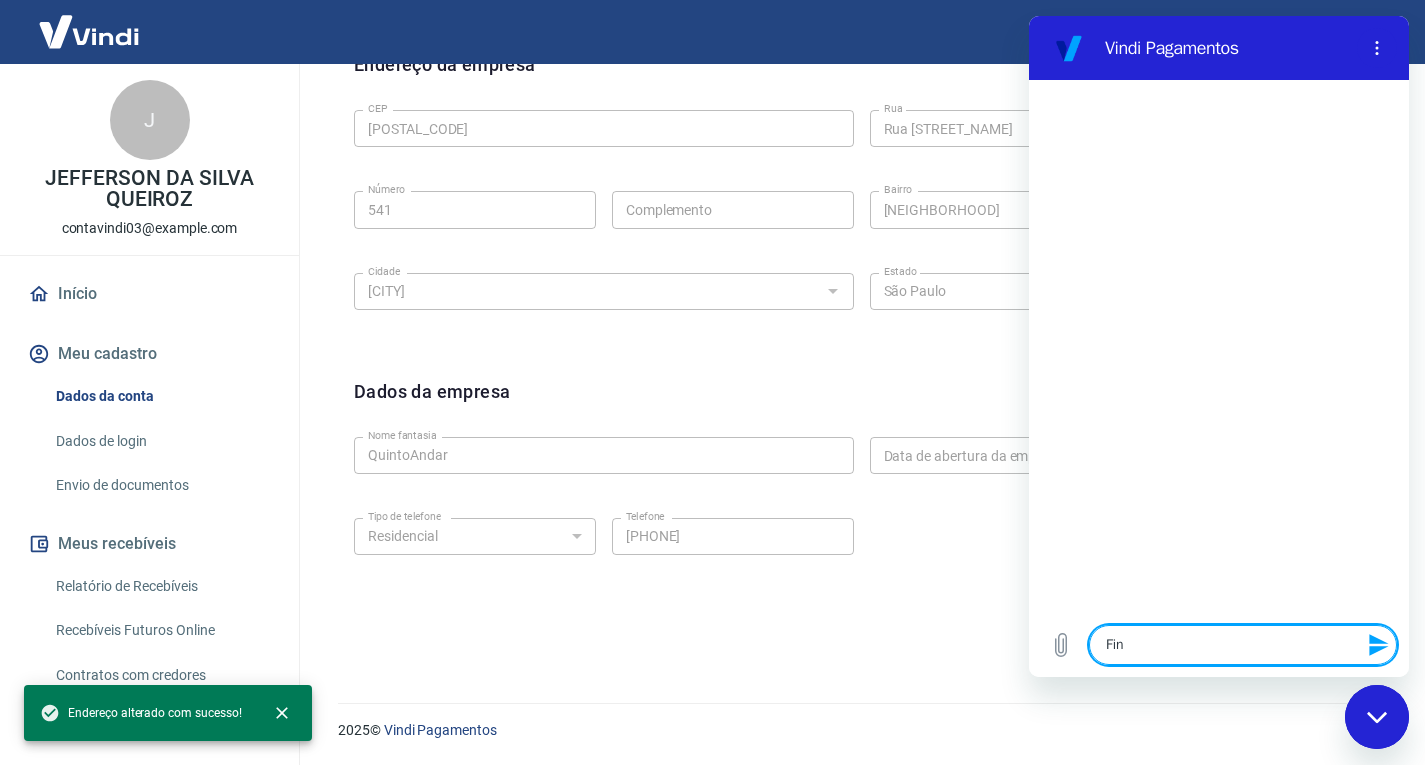 type on "x" 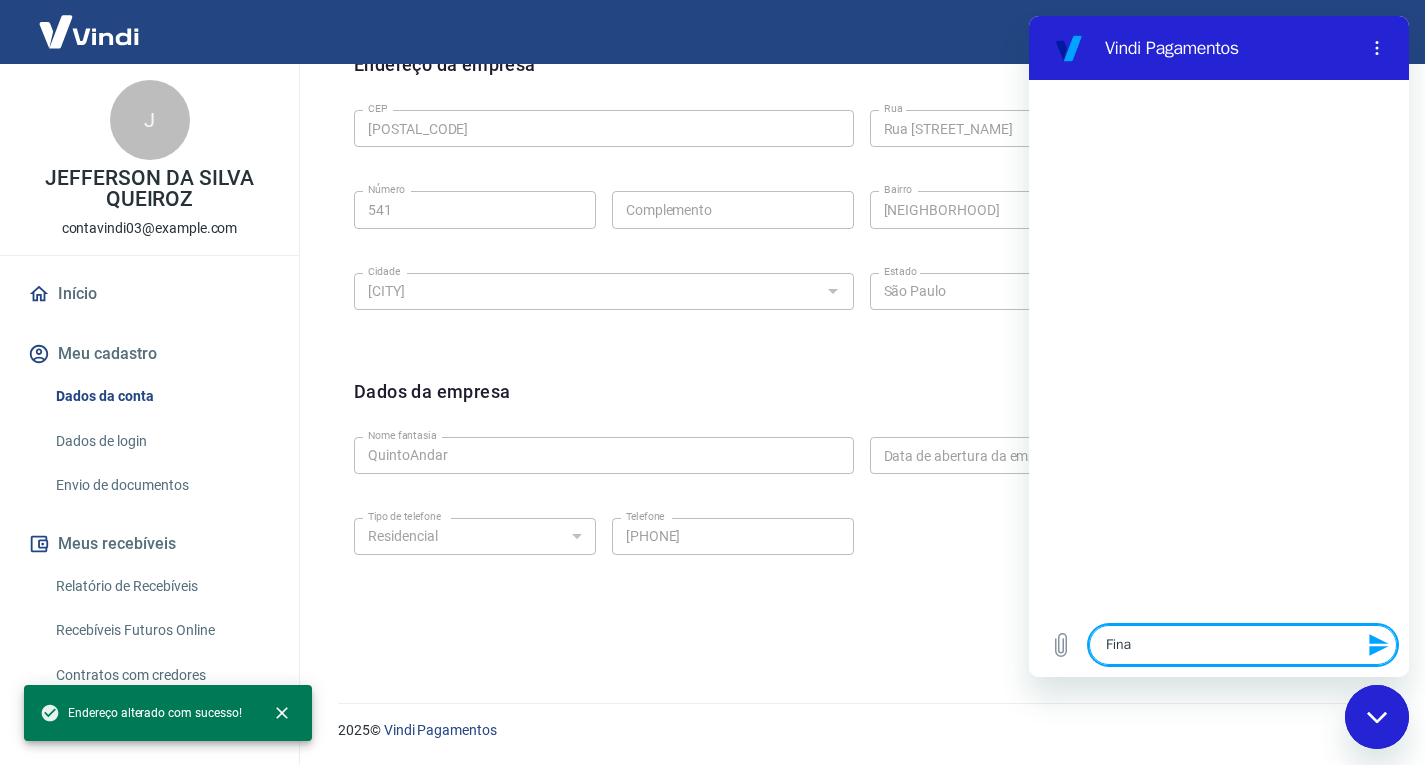 type on "x" 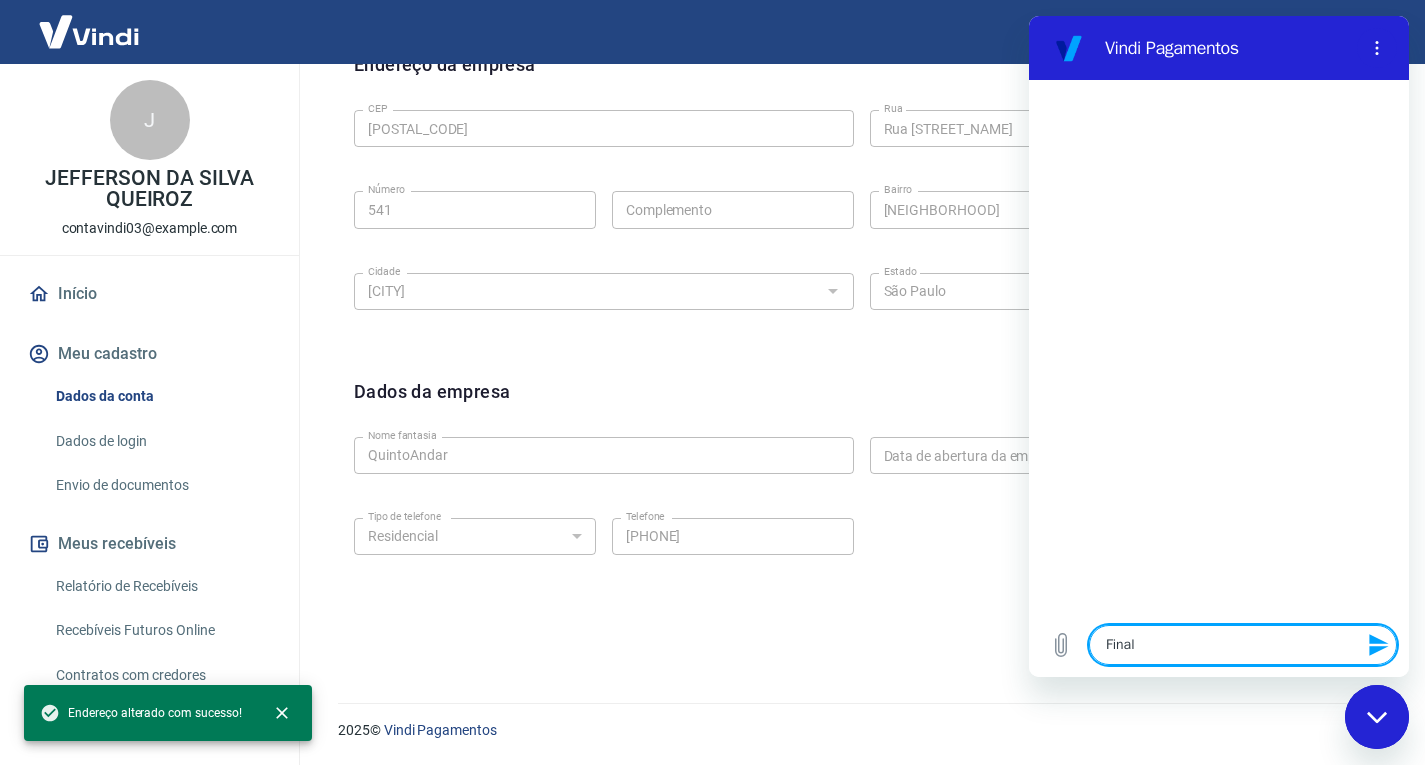 type on "Finali" 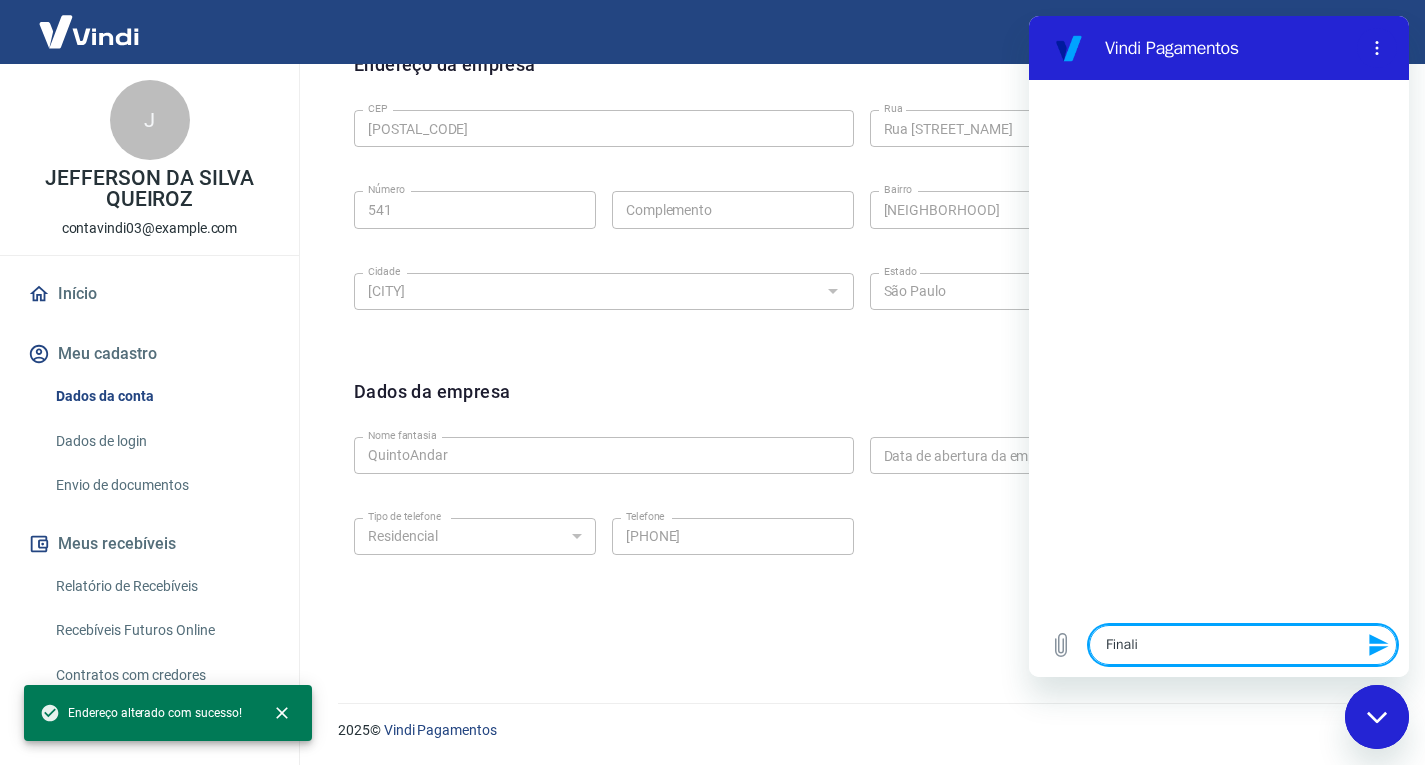 type on "Finaliz" 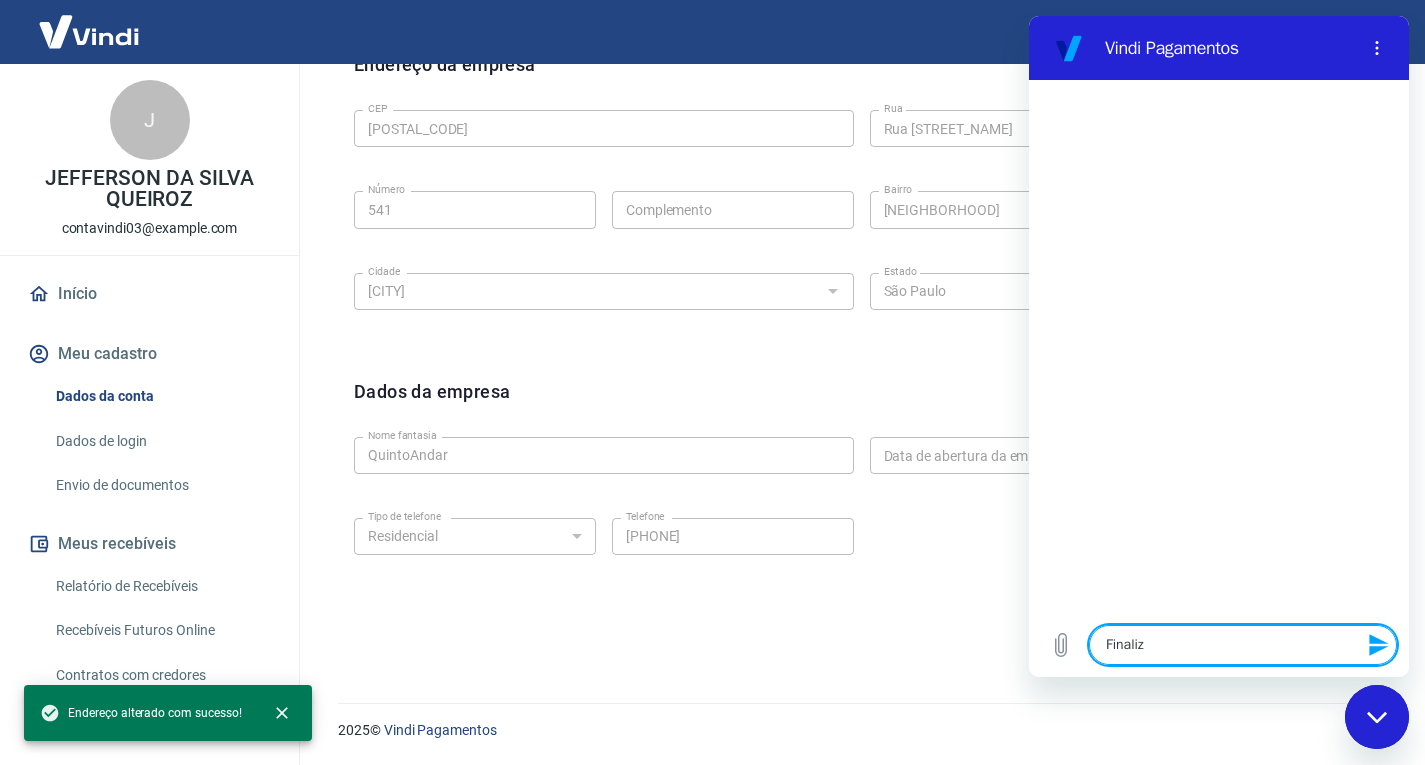 type on "Finalize" 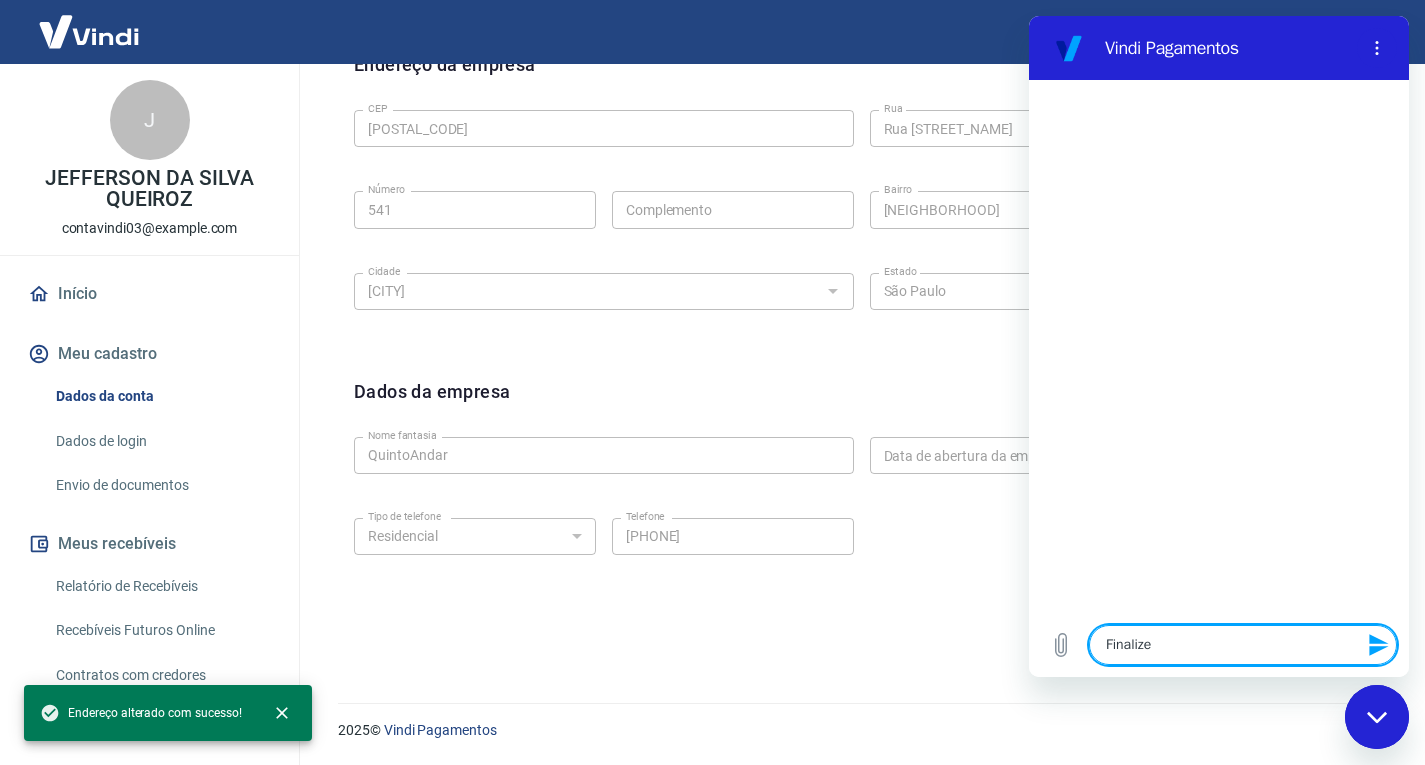 type on "Finalizei" 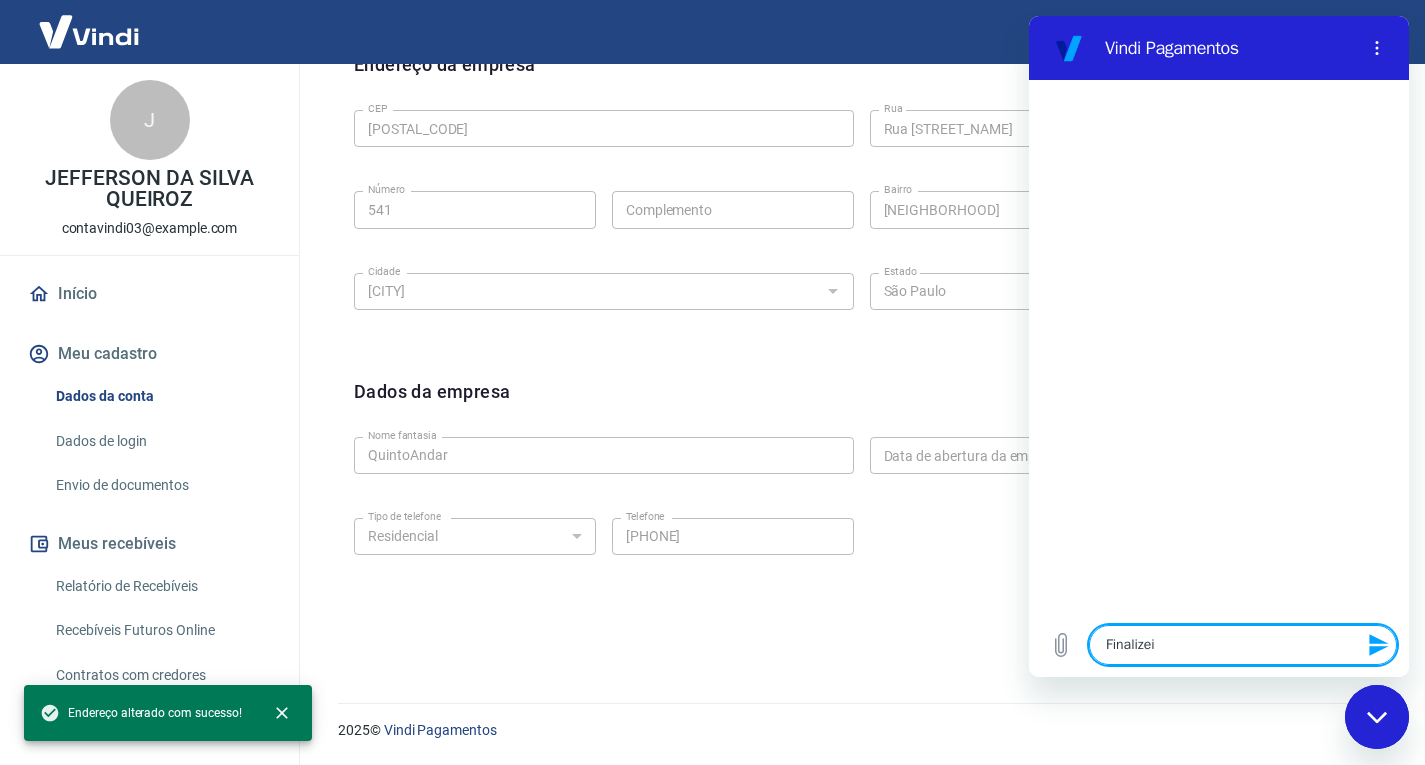 type on "x" 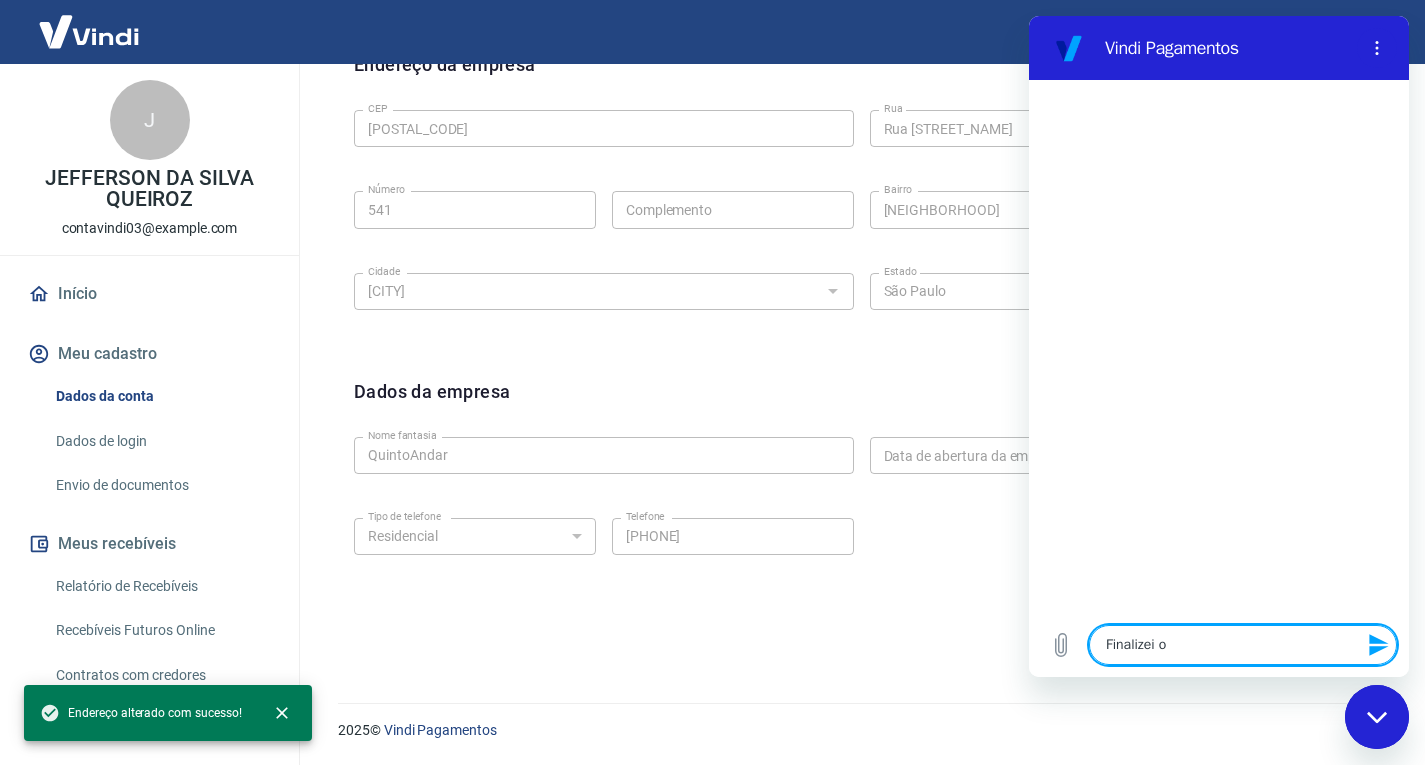 type on "Finalizei o" 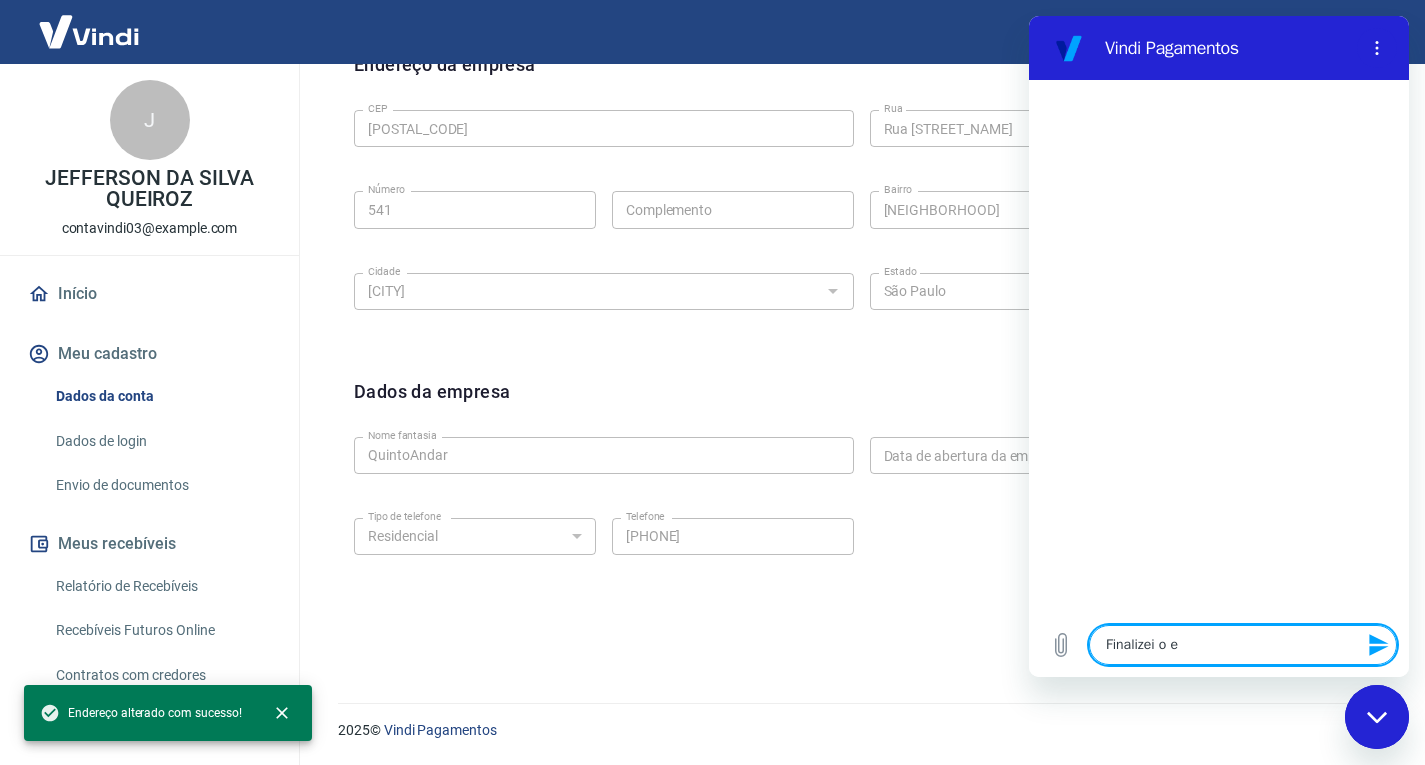 type on "Finalizei o en" 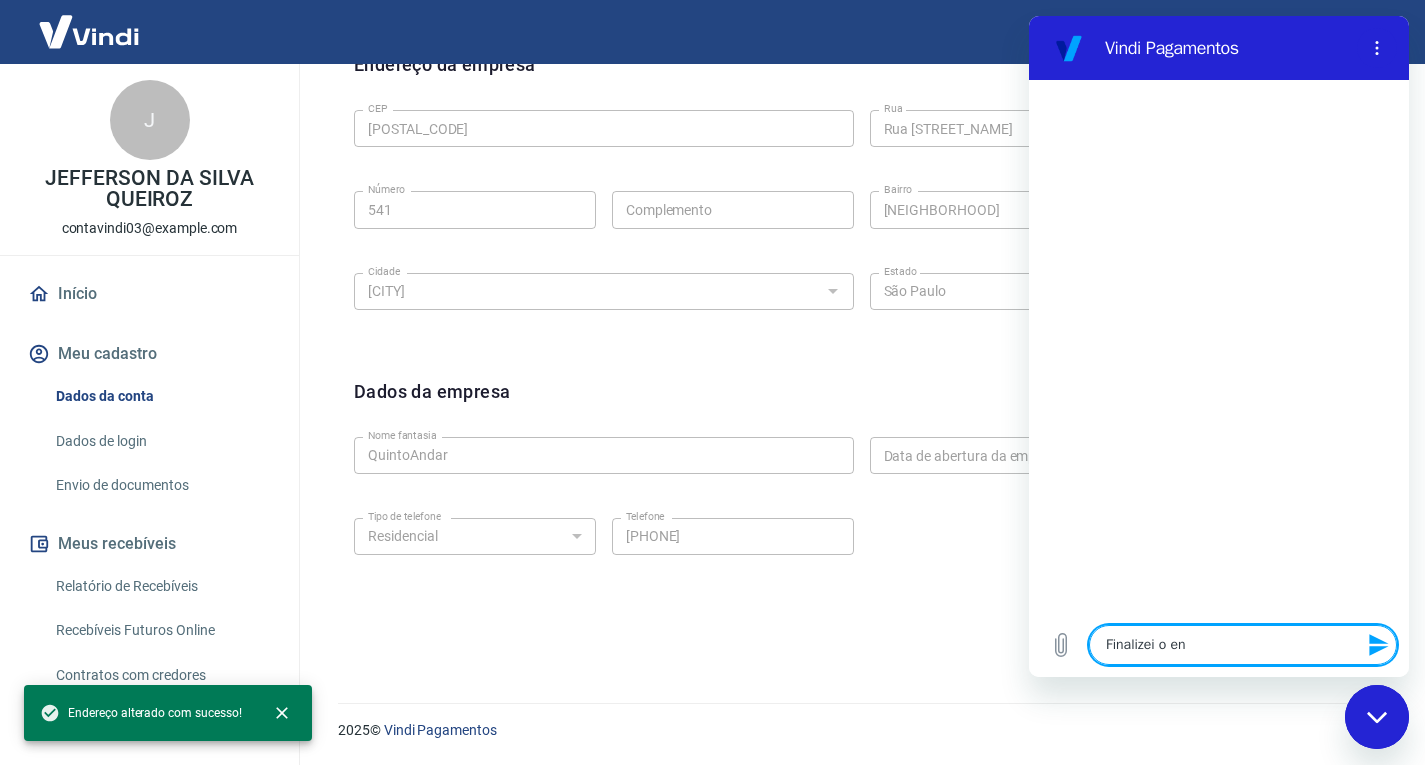 type on "x" 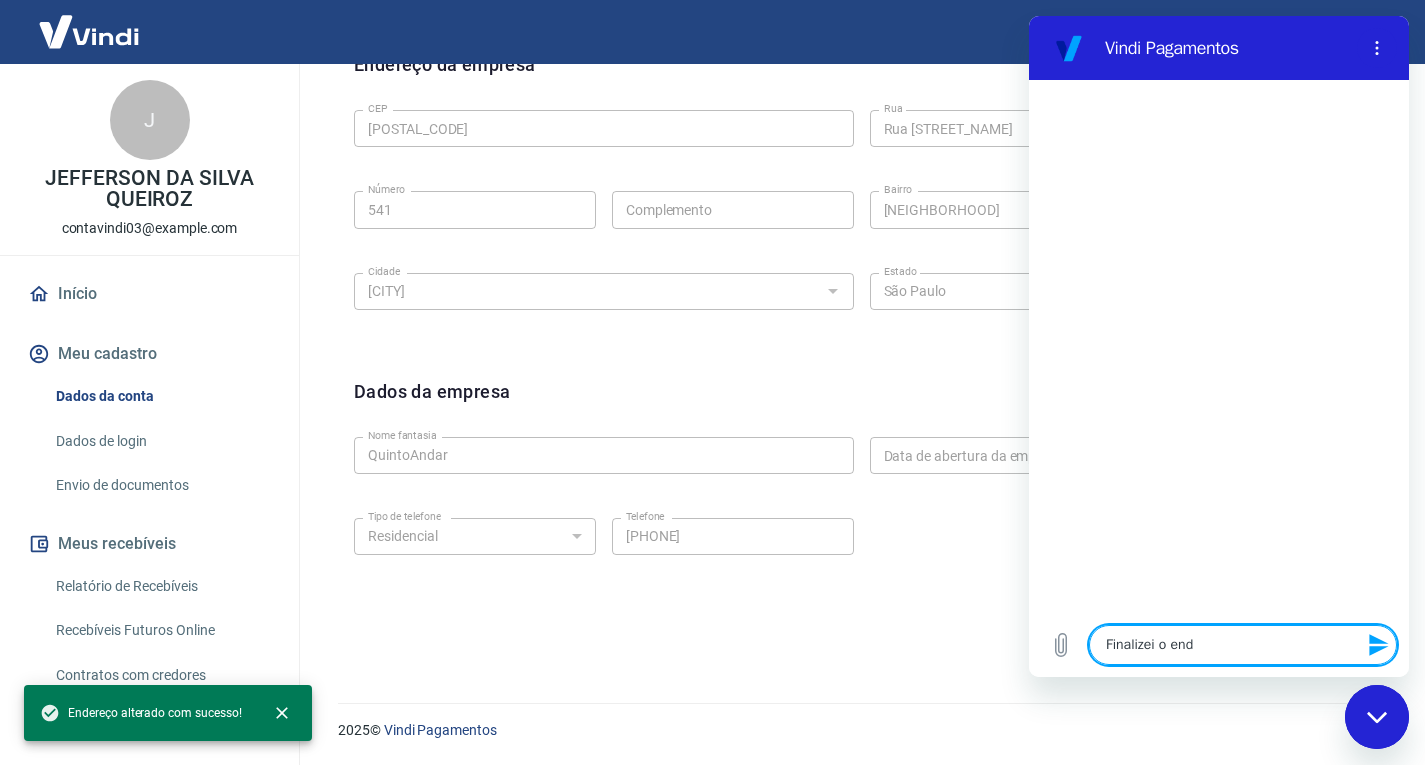 type on "x" 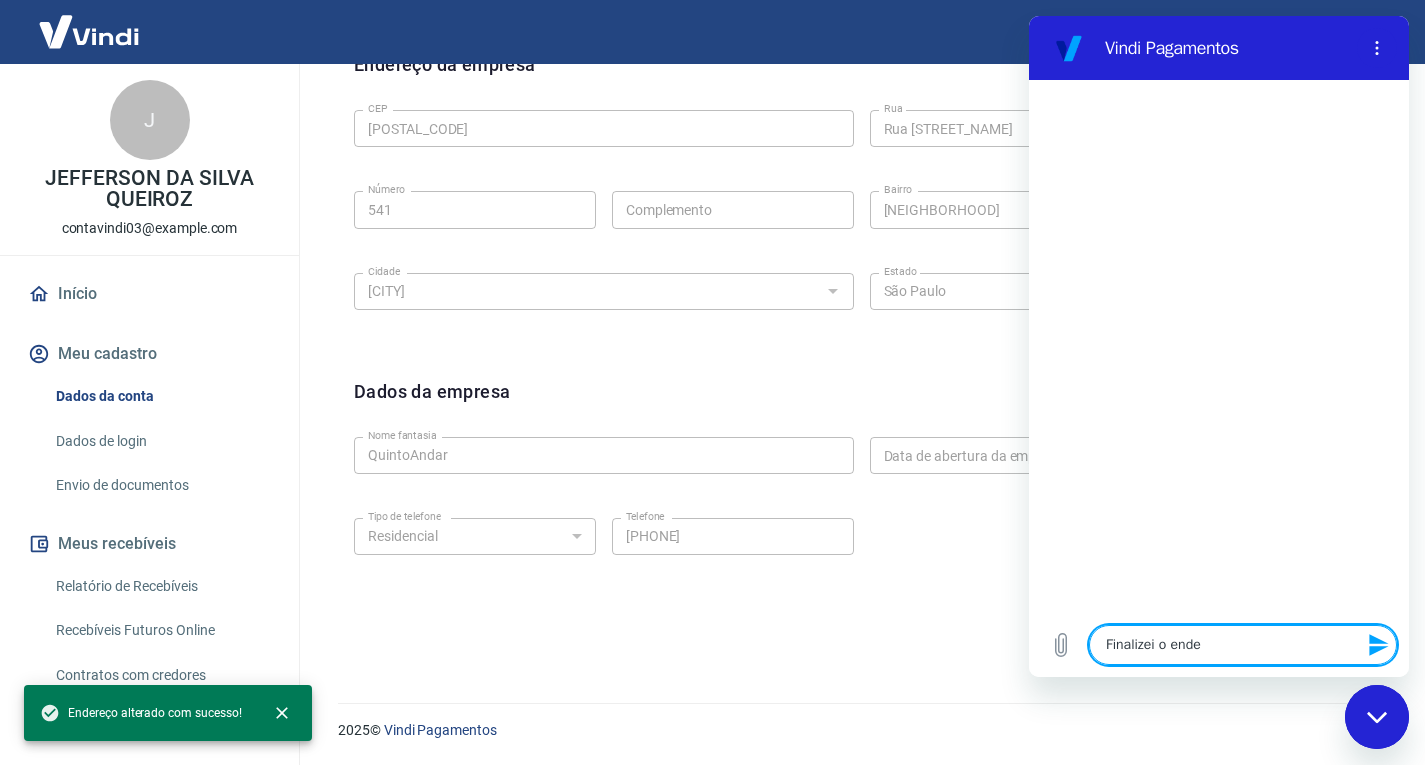 type on "Finalizei o ender" 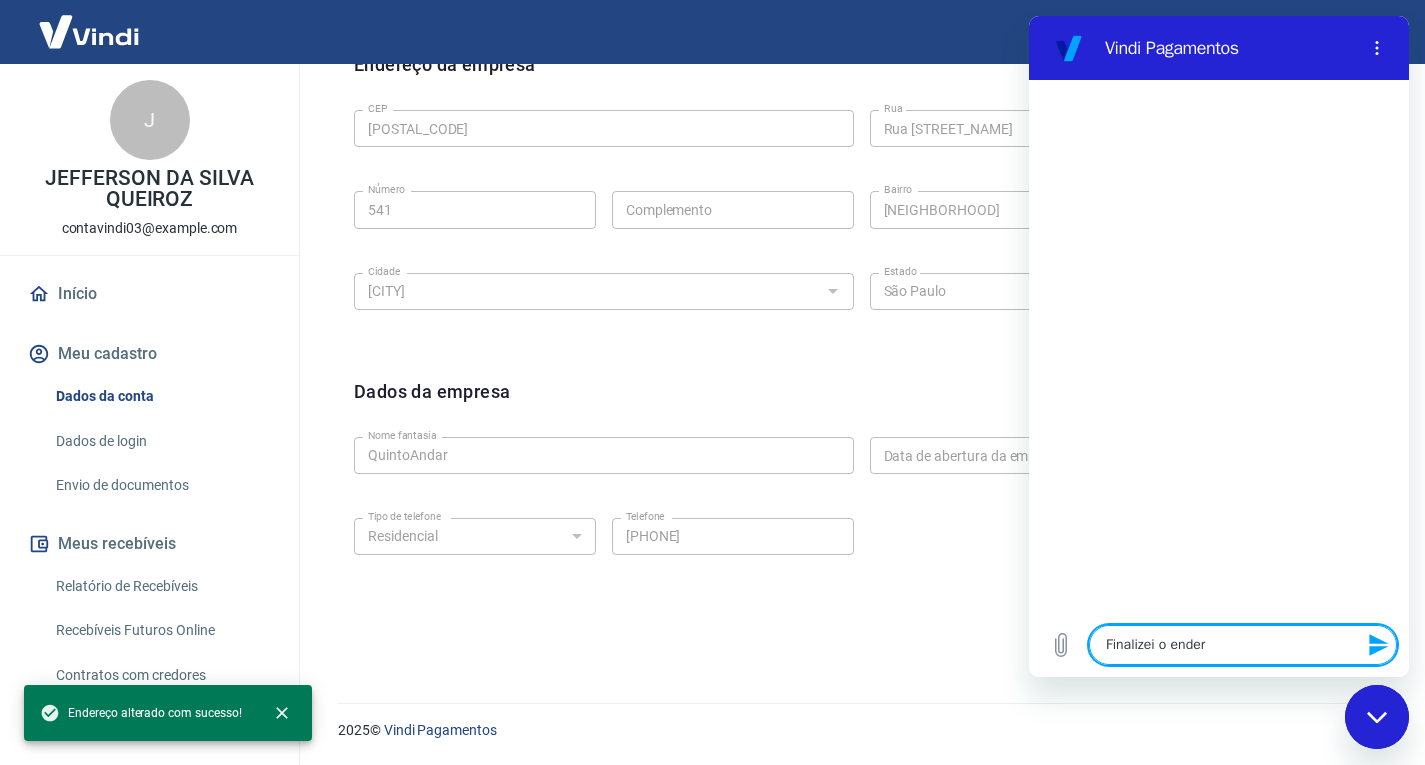 type on "Finalizei o endere" 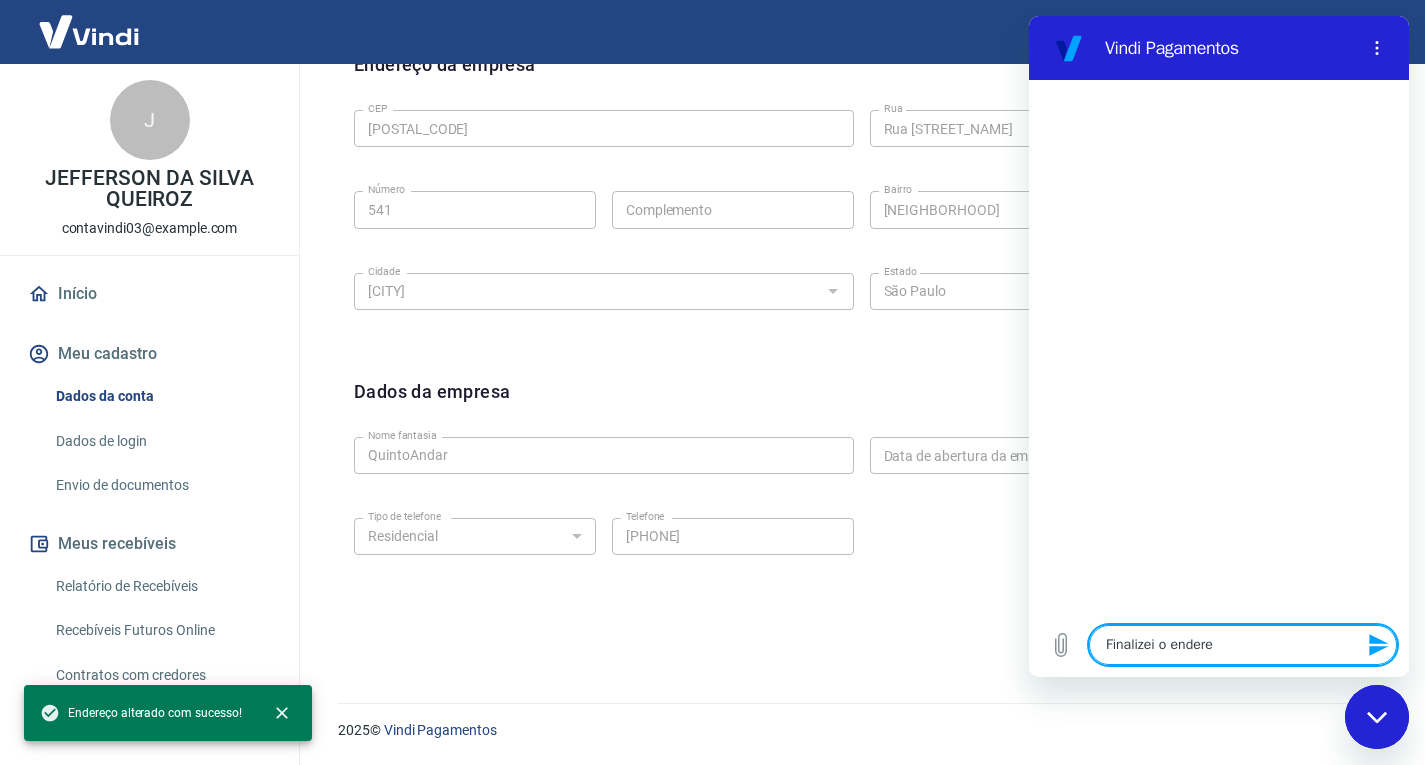 type on "Finalizei o endereç" 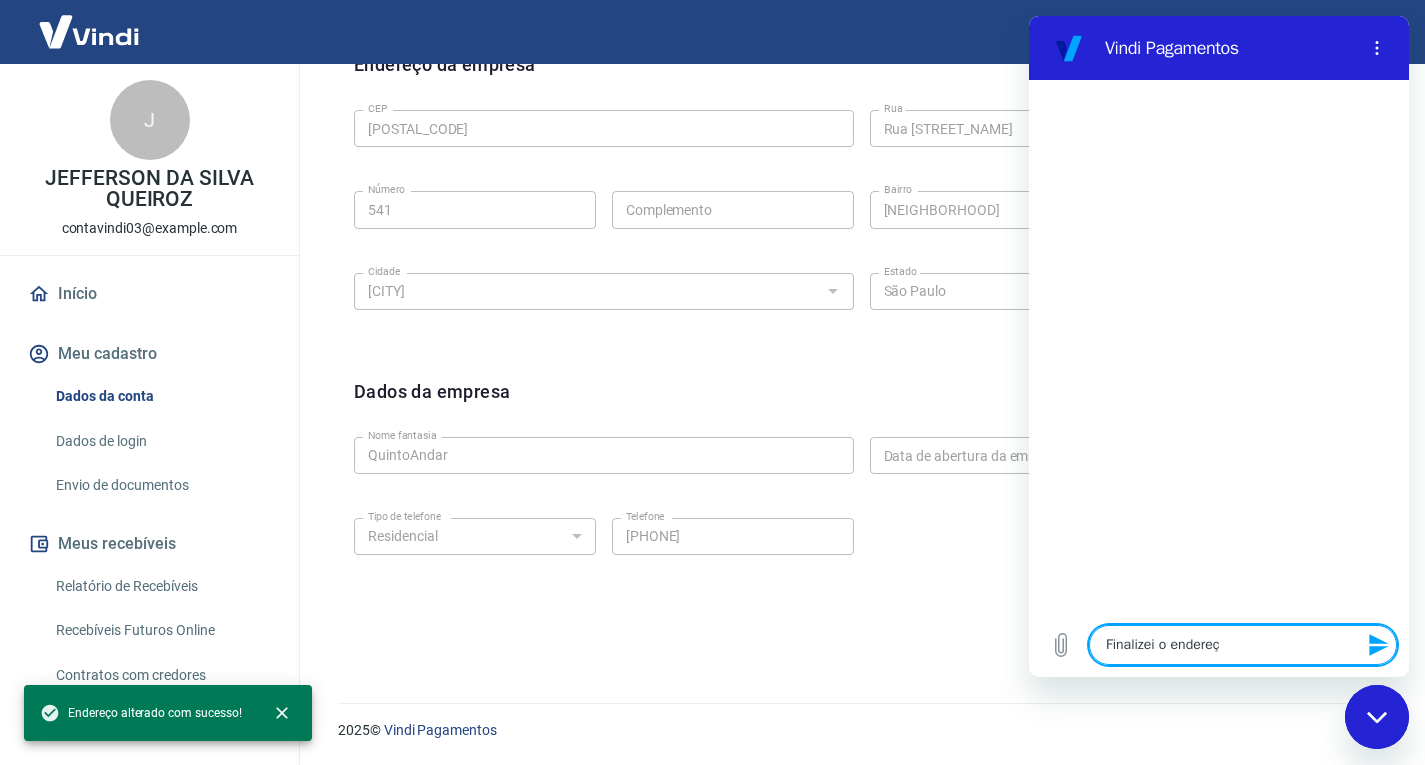 type on "Finalizei o endereço" 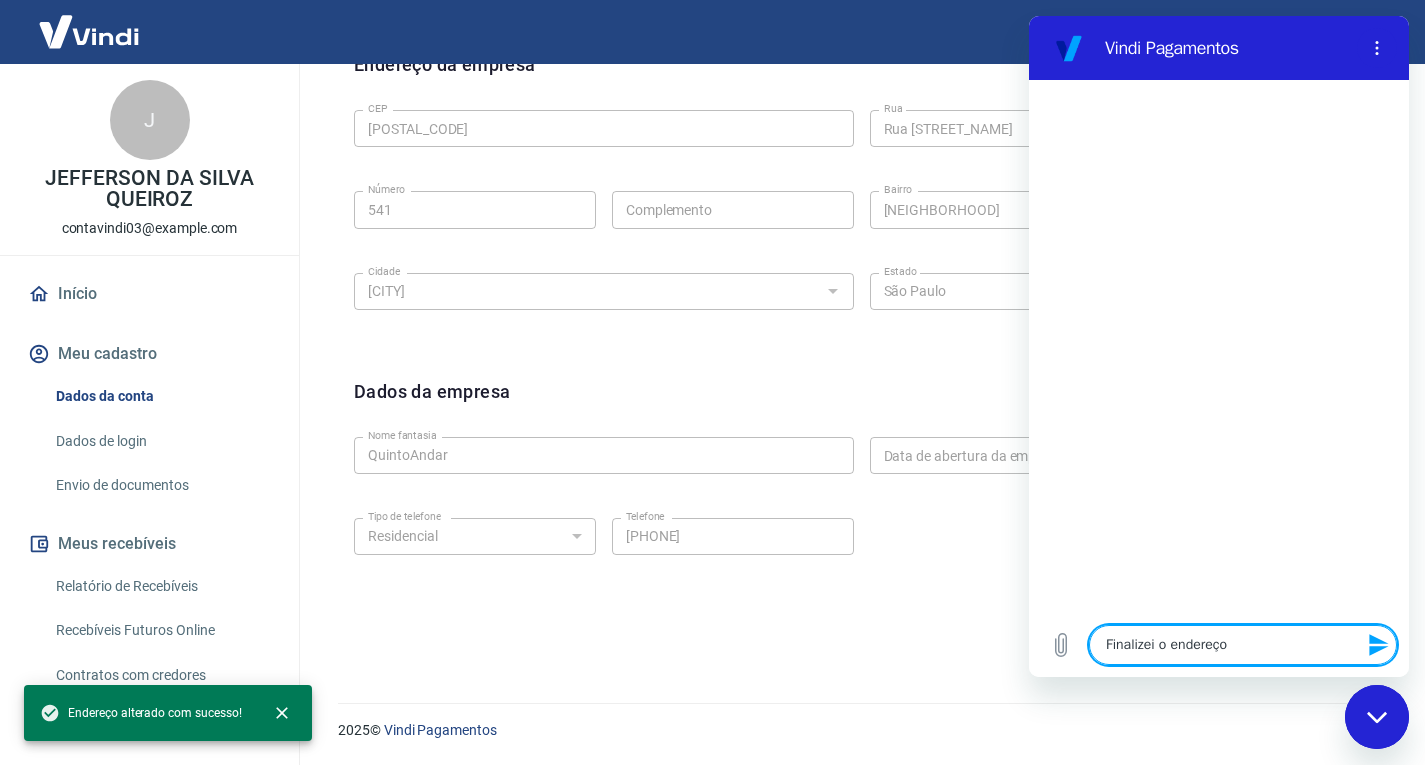 type on "Finalizei o endereço" 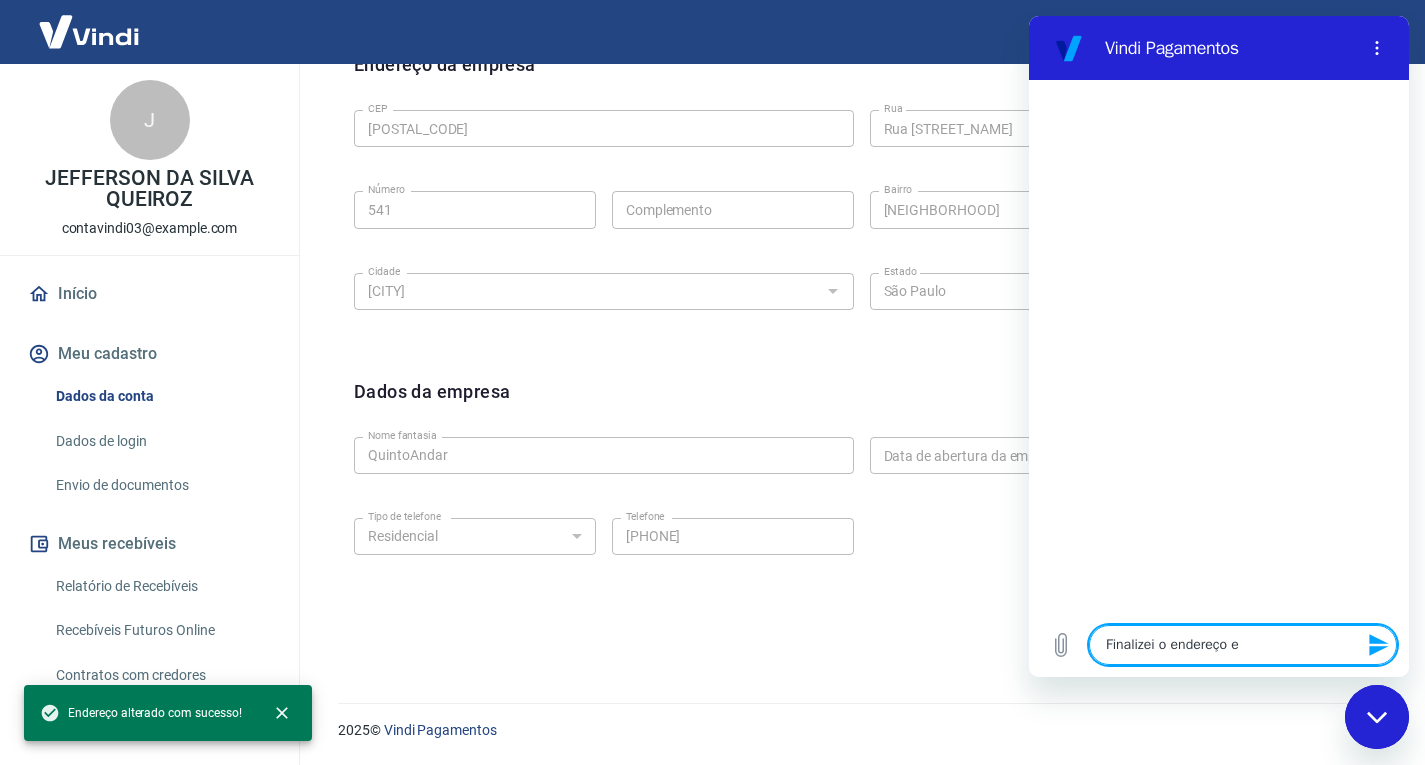 type on "Finalizei o endereço e" 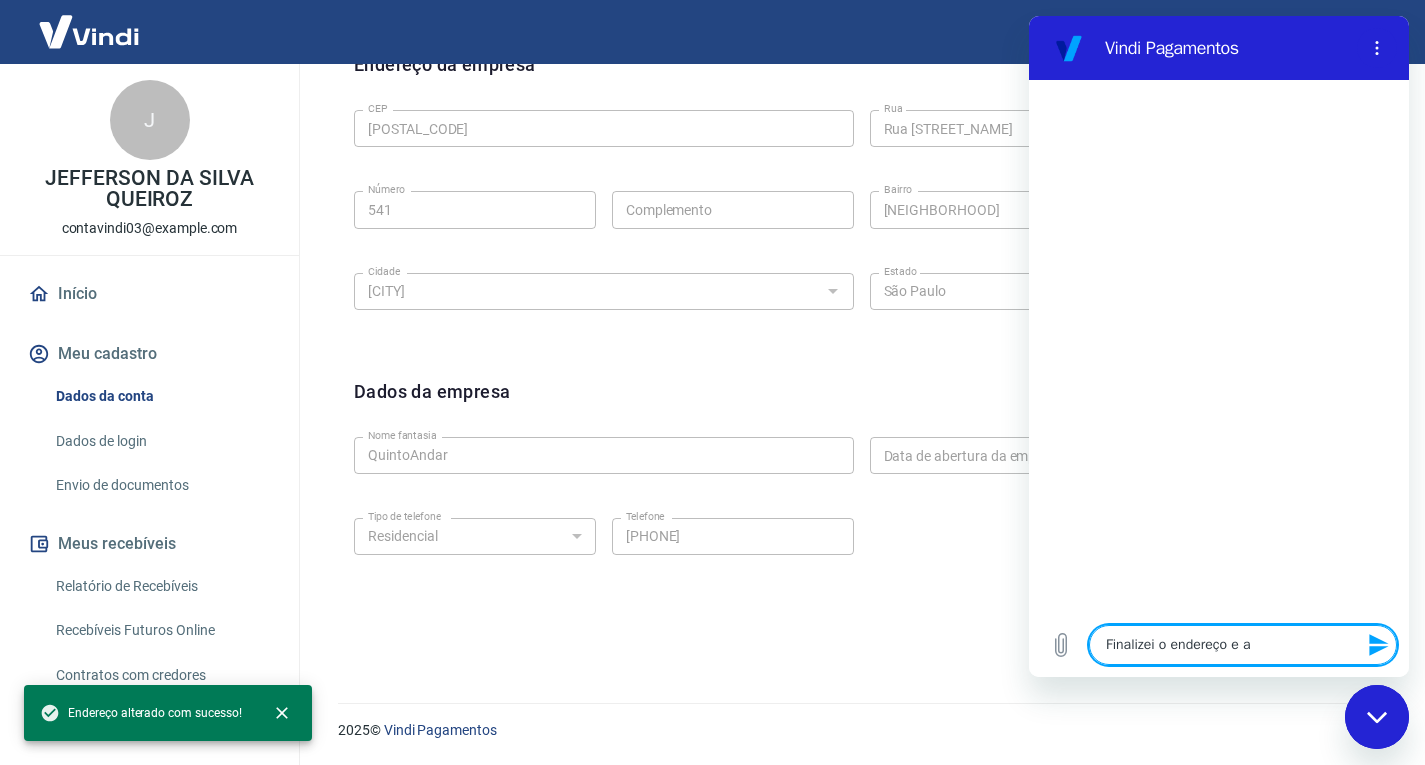 type on "Finalizei o endereço e ag" 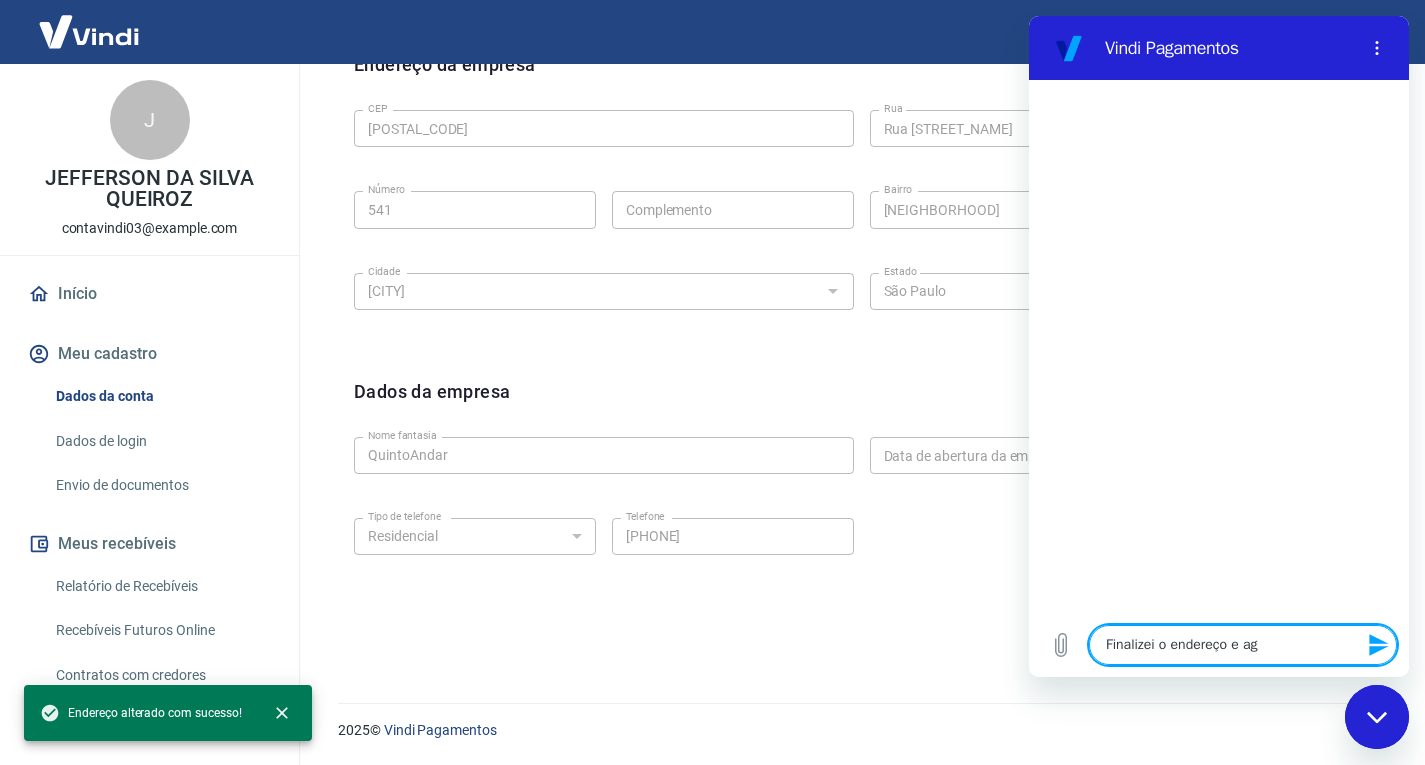 type on "Finalizei o endereço e ago" 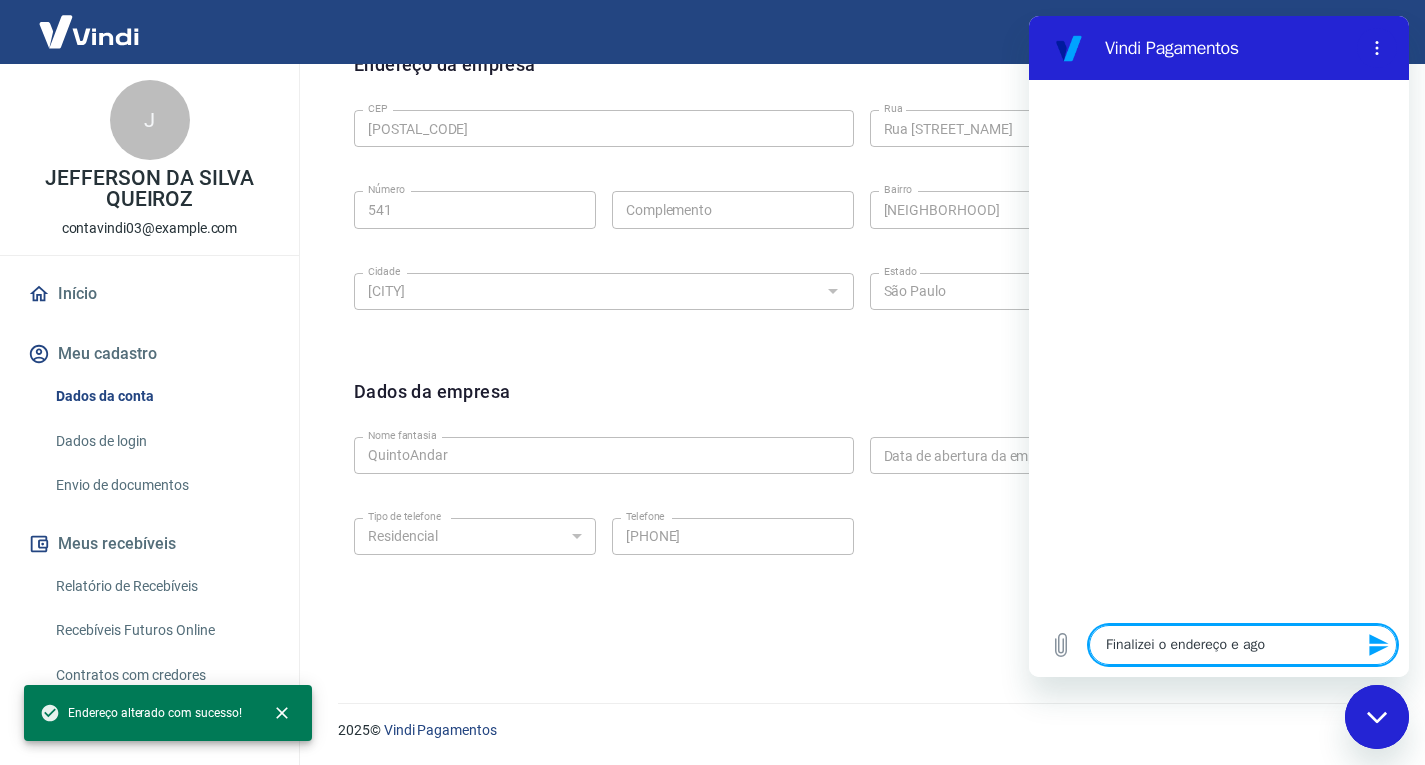 type on "Finalizei o endereço e agor" 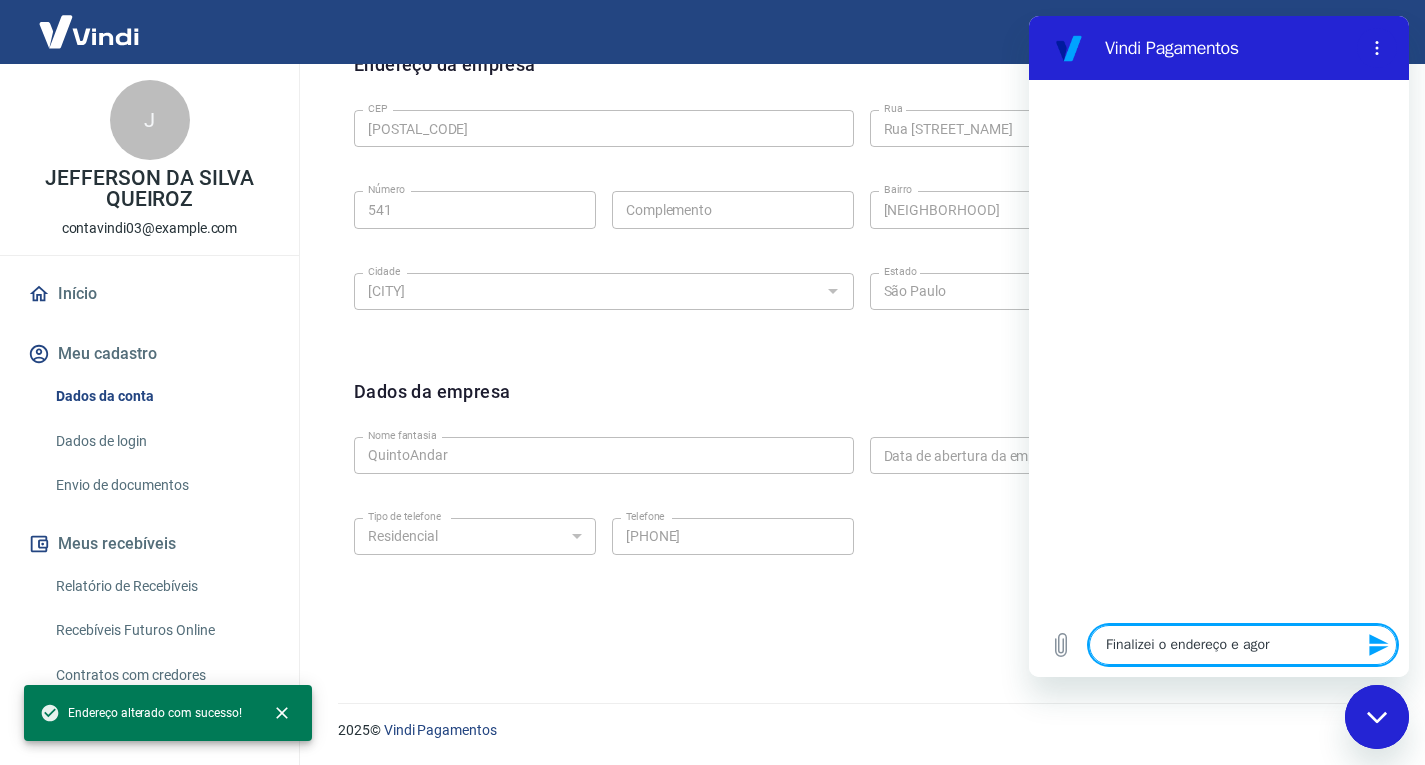 type on "Finalizei o endereço e agora" 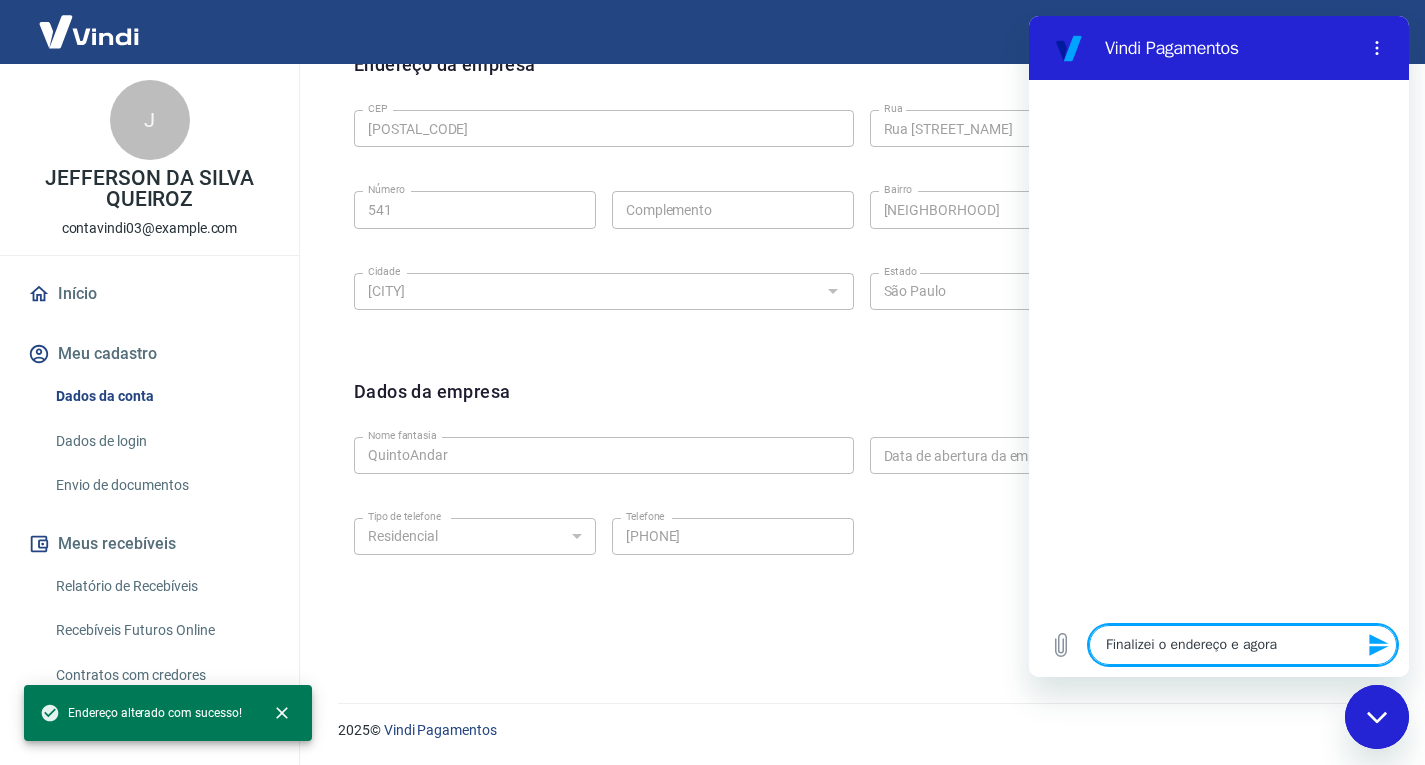 type on "Finalizei o endereço e agora?" 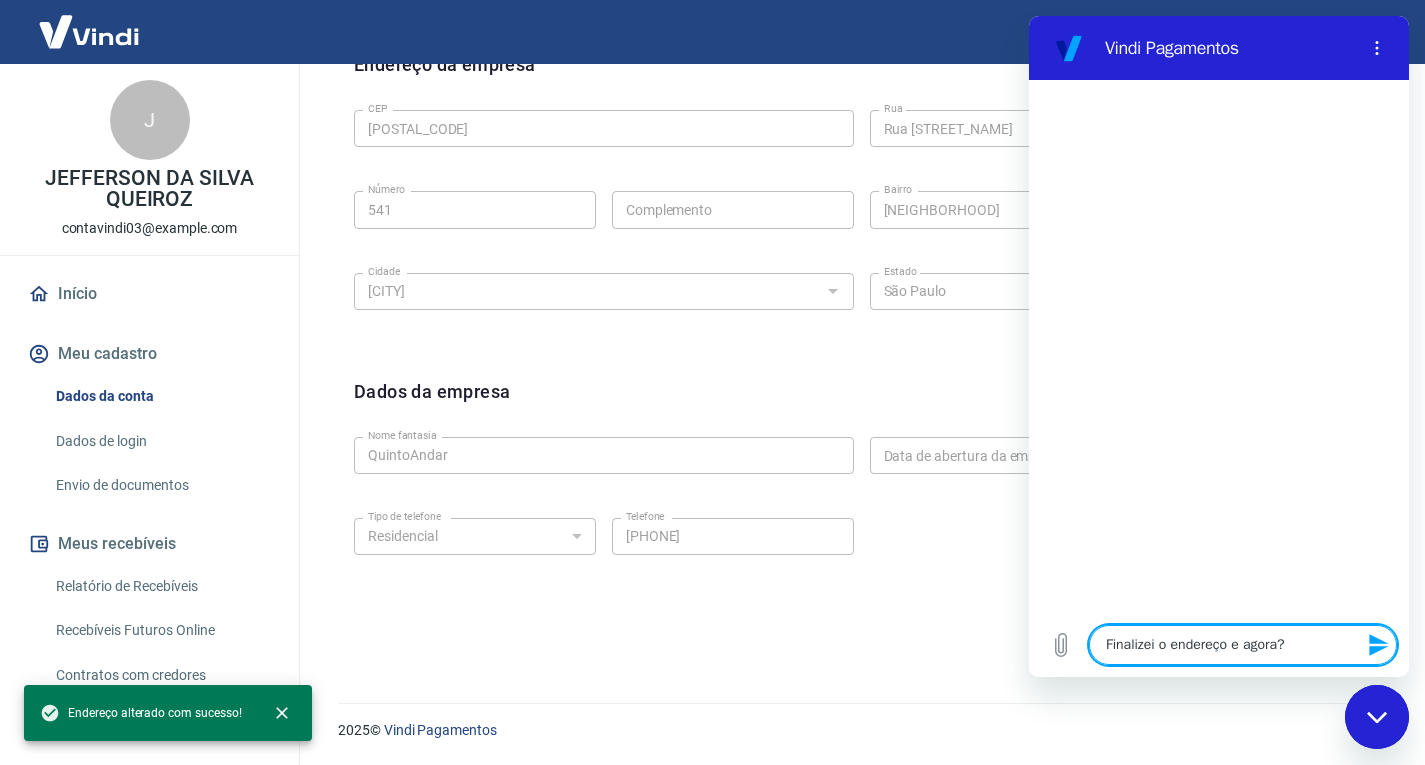 type 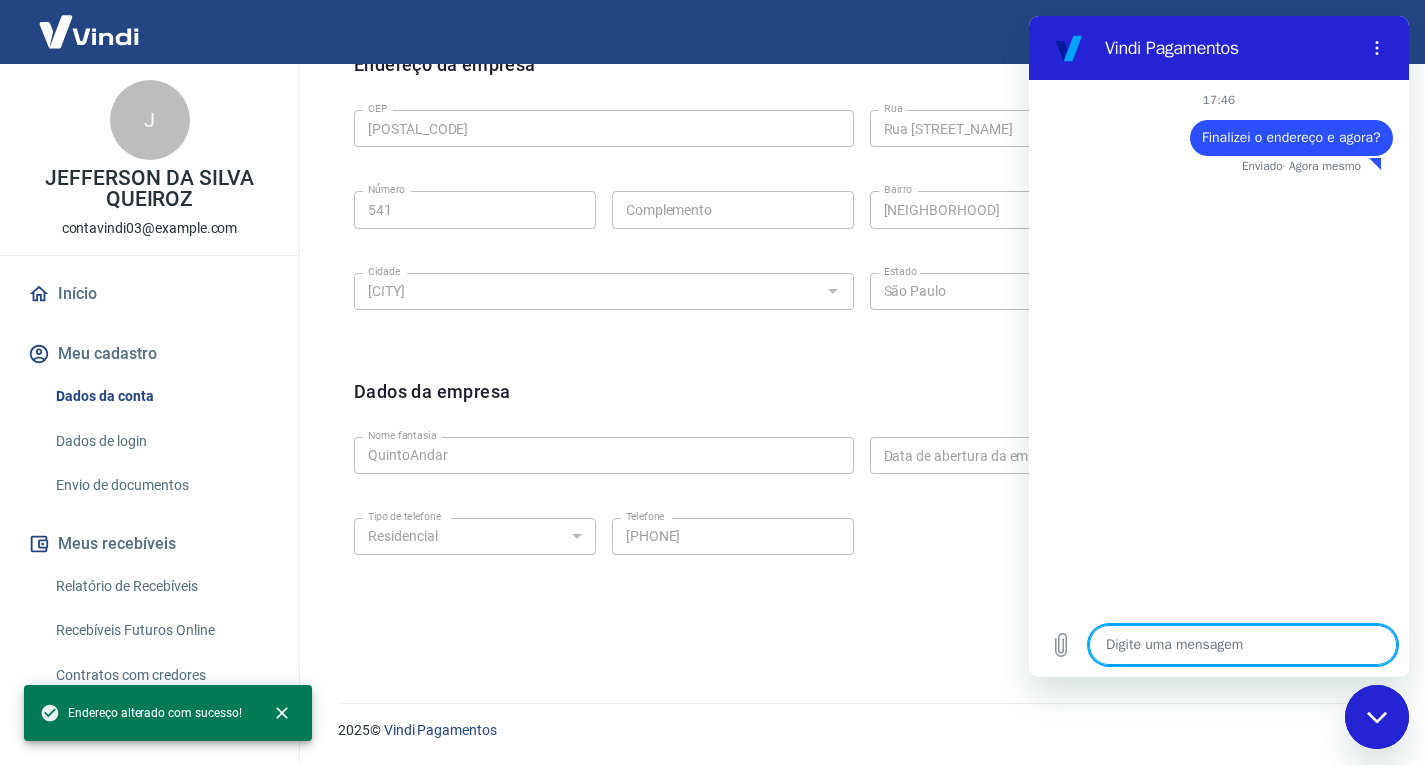 type on "x" 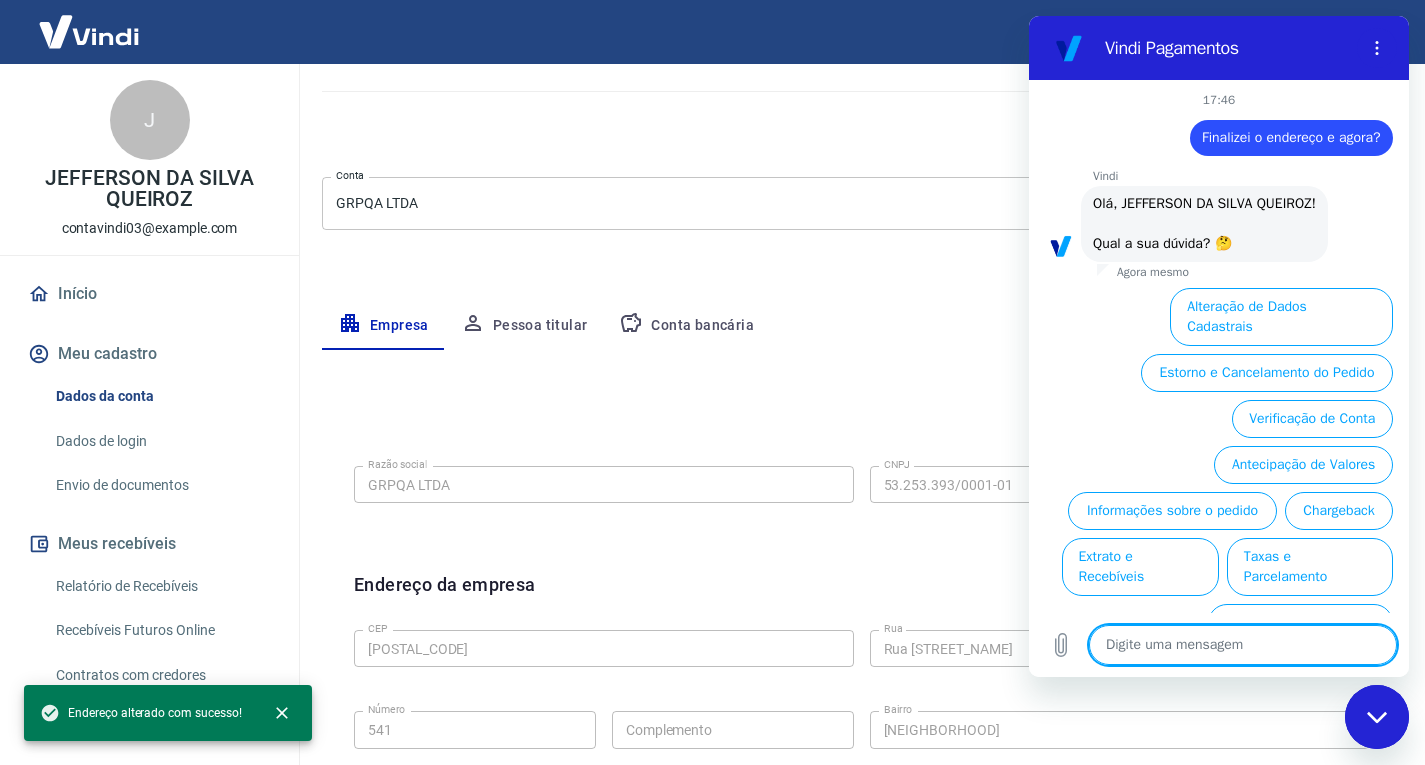 scroll, scrollTop: 200, scrollLeft: 0, axis: vertical 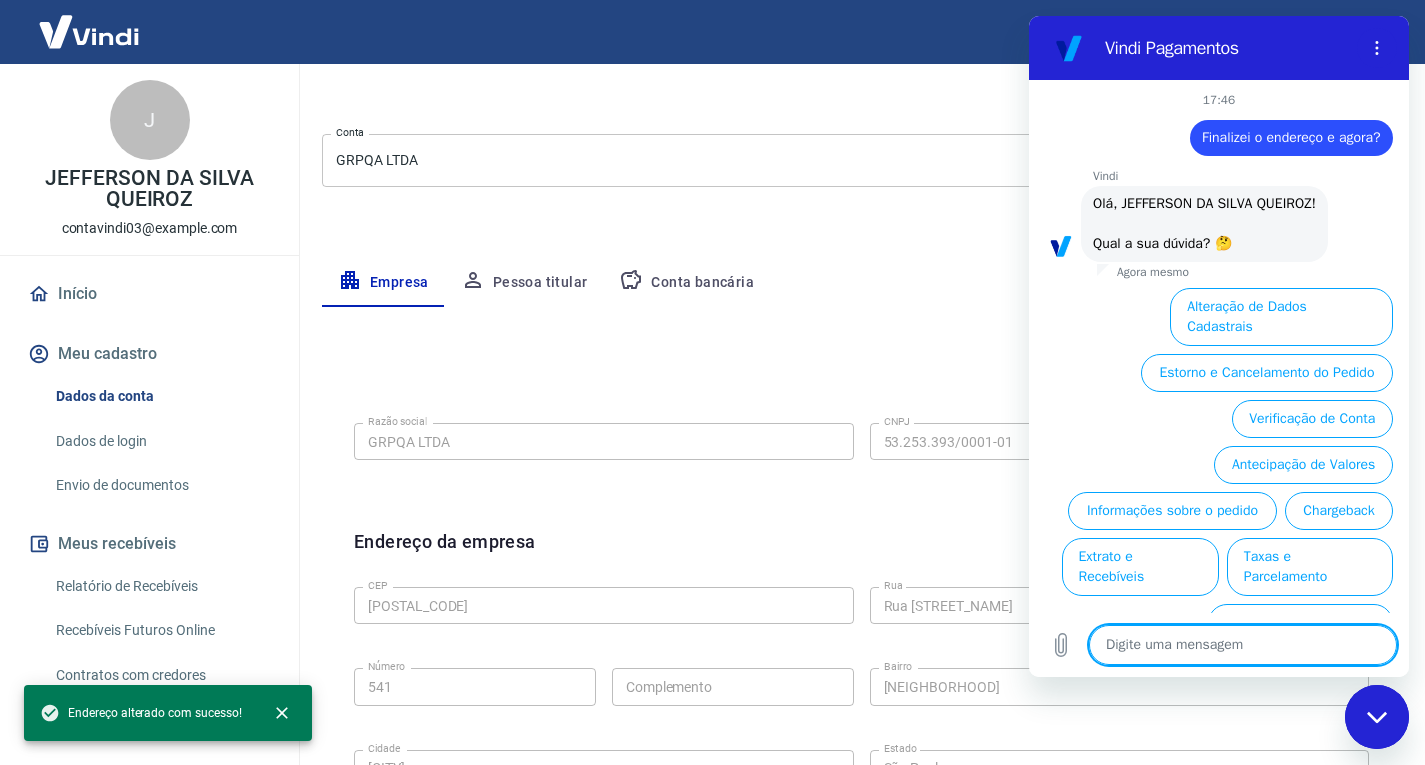 click on "Início" at bounding box center [149, 294] 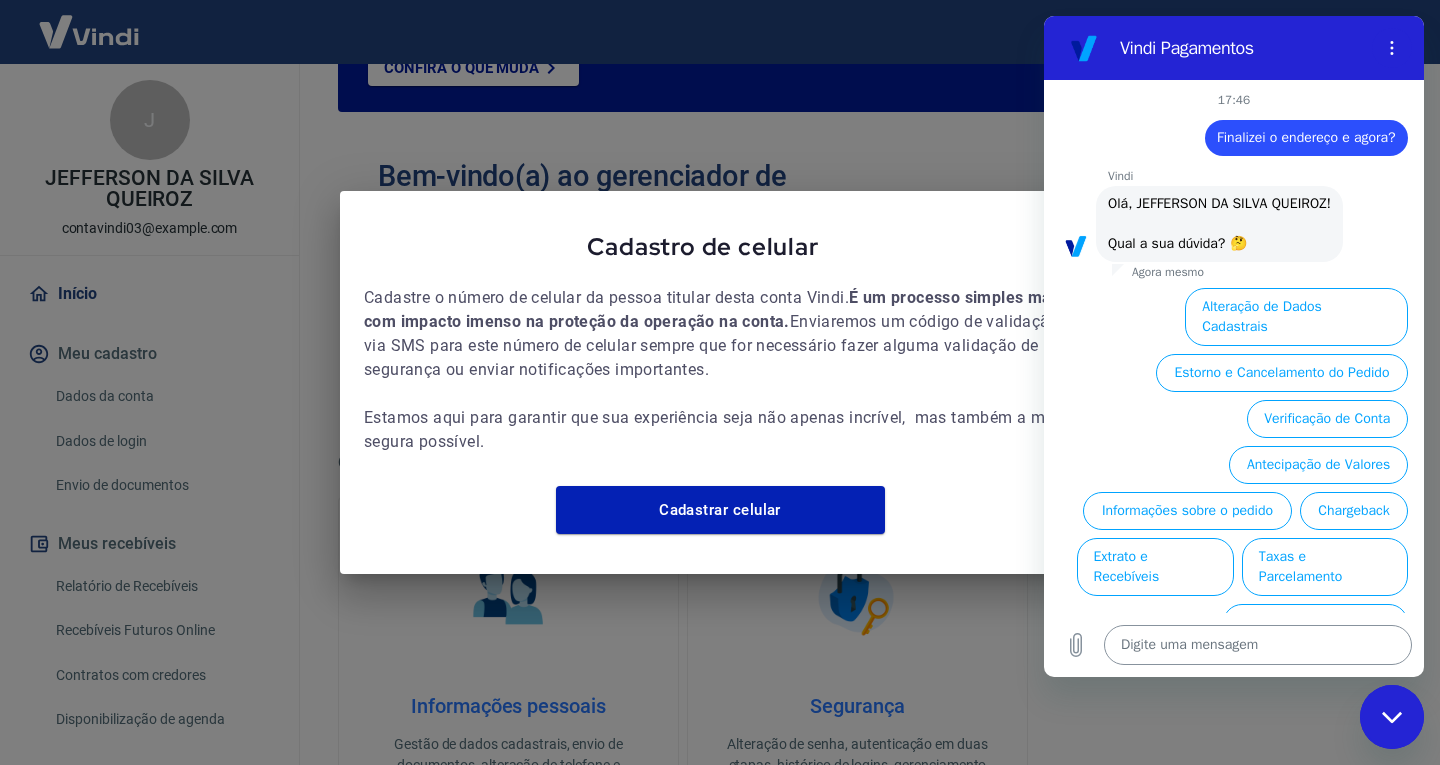 click at bounding box center [1258, 645] 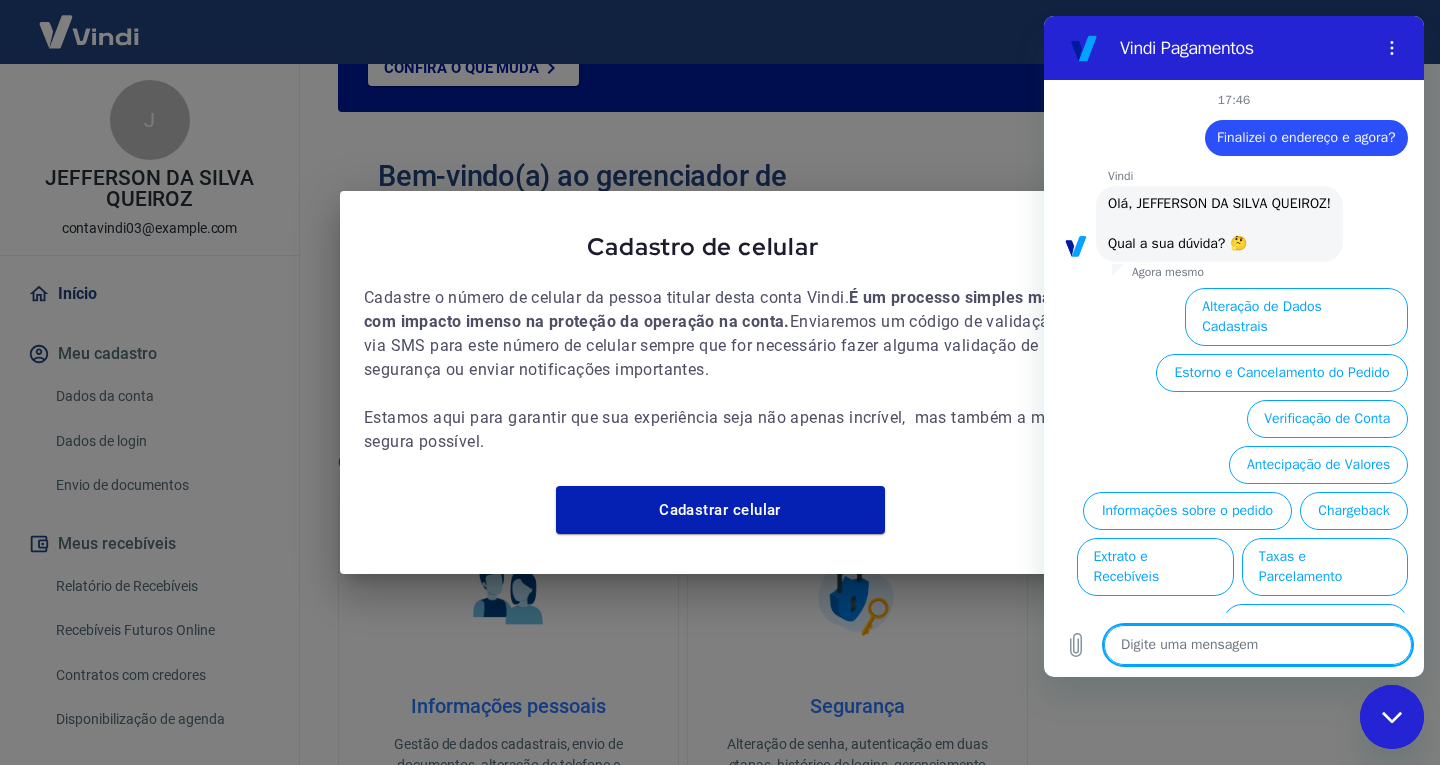 type on "F" 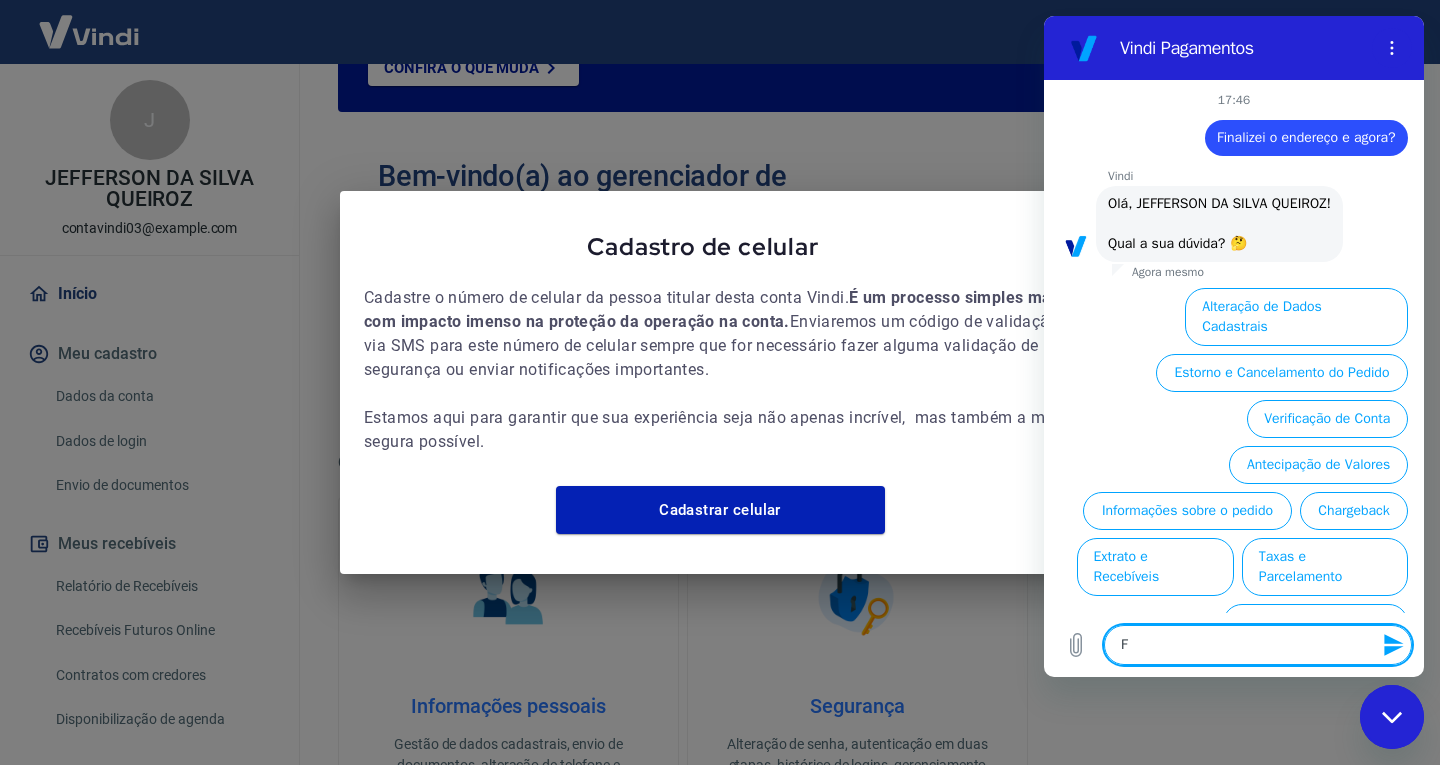 type on "Fa" 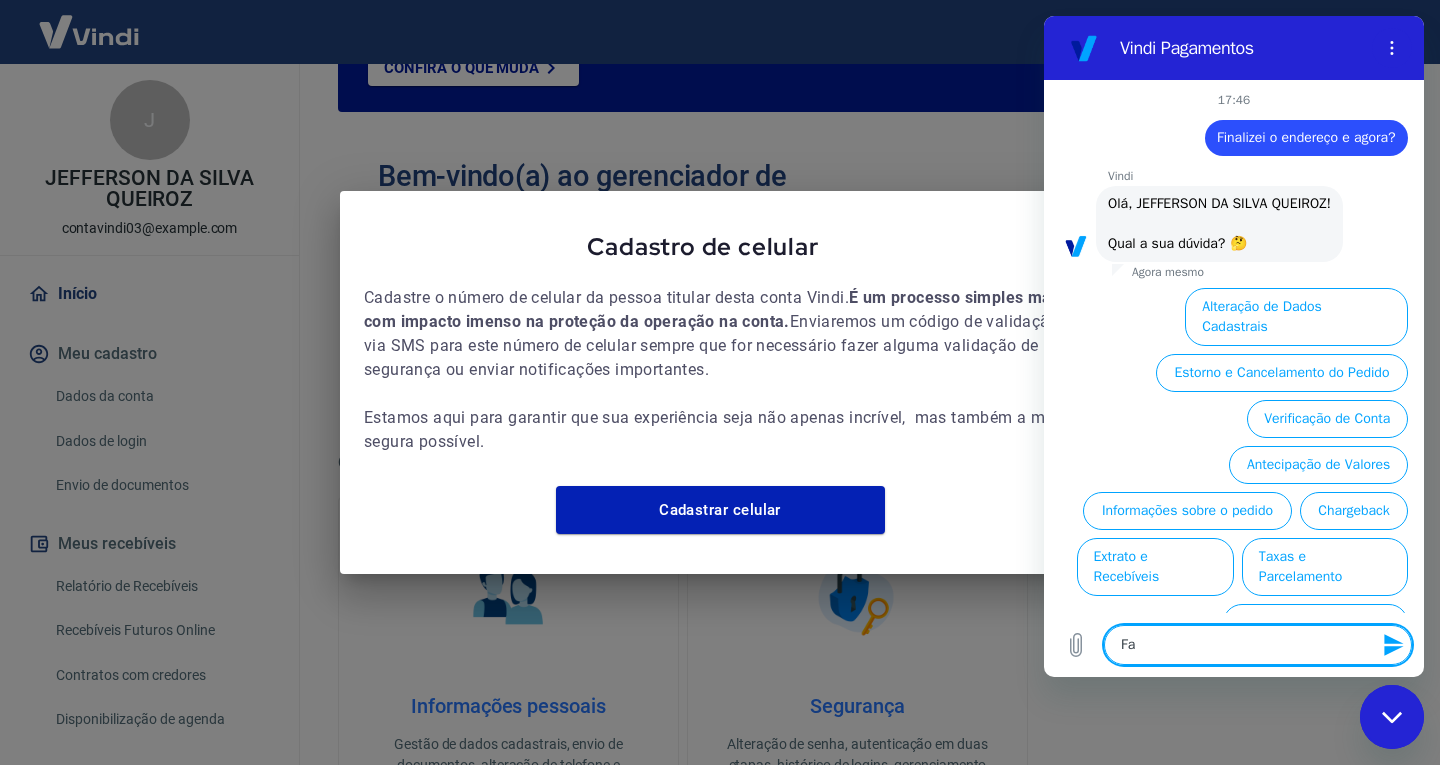 type on "Fal" 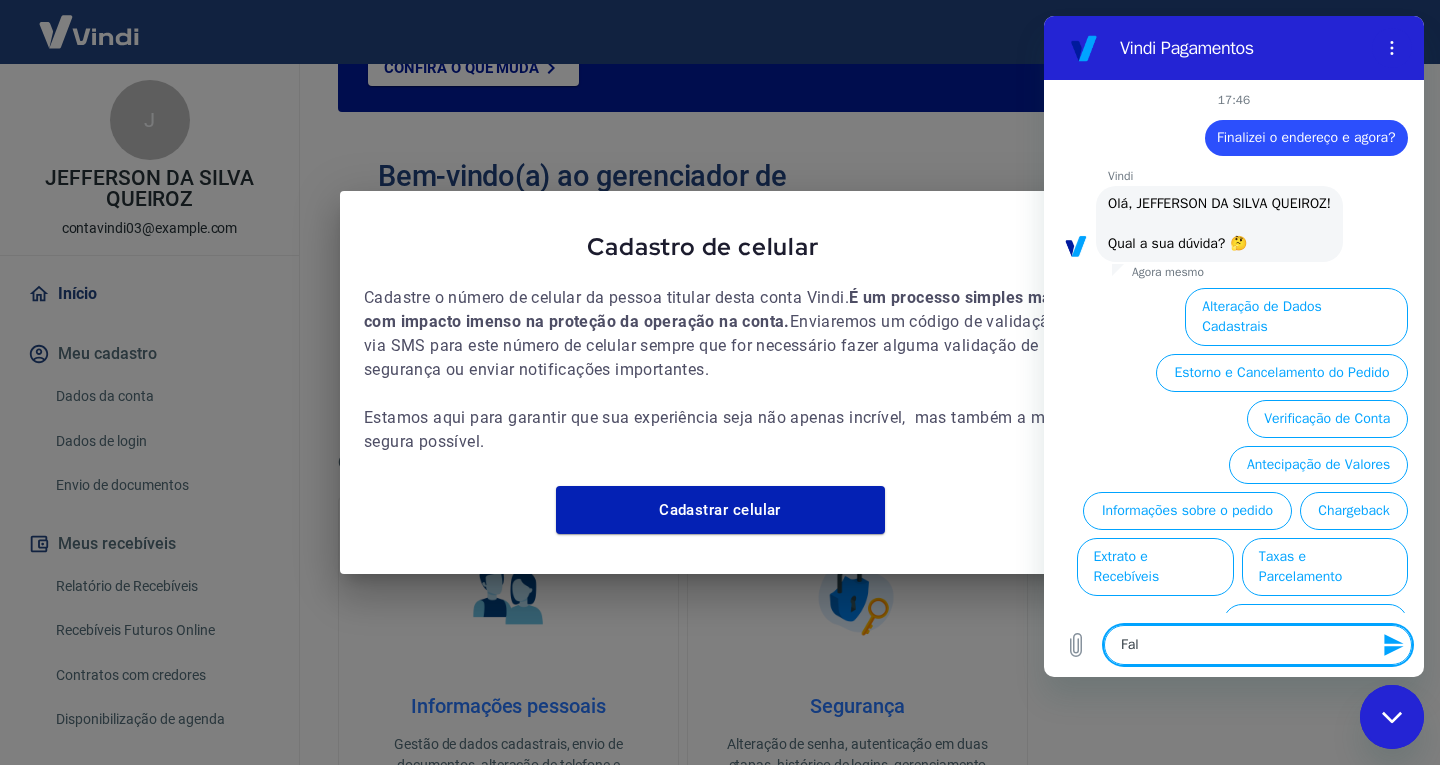 type on "Fala" 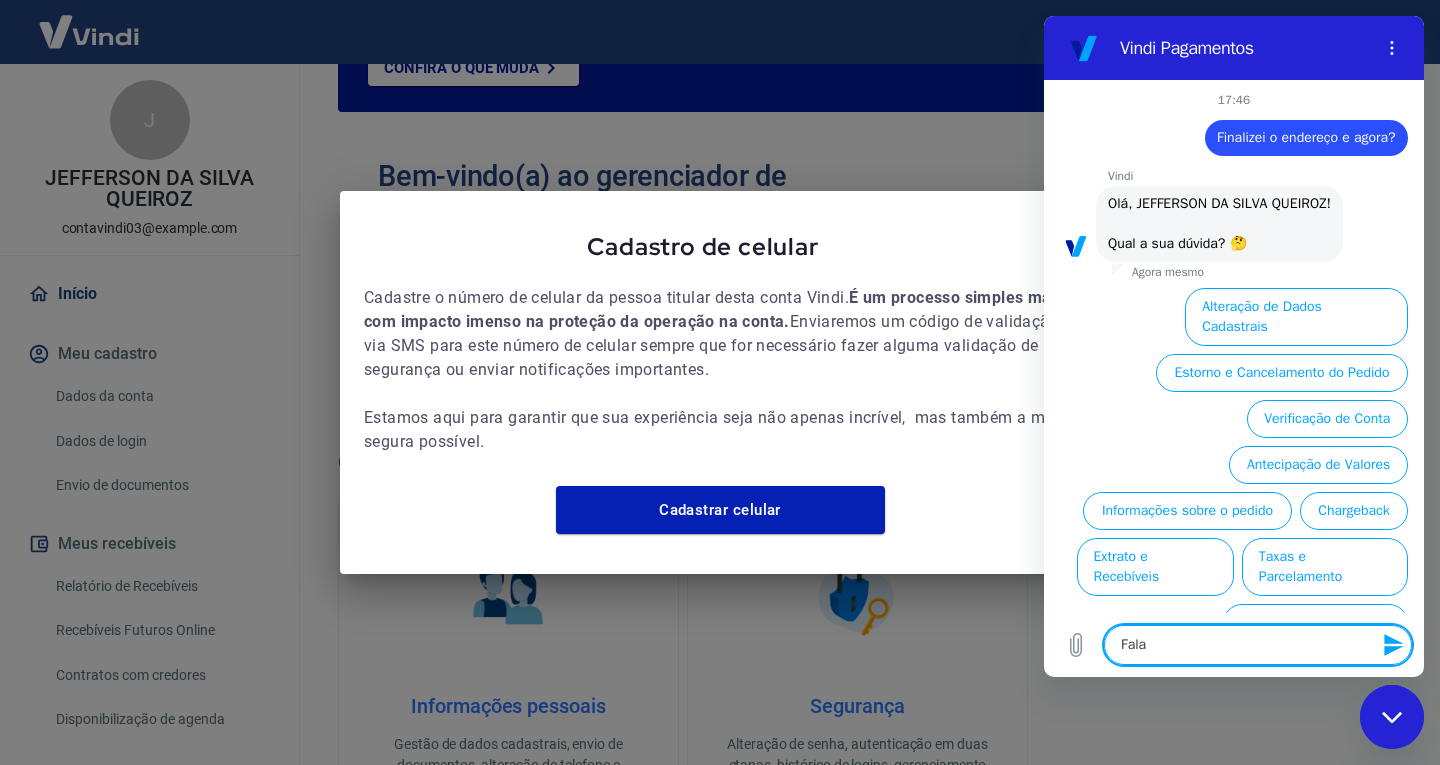 type on "Falar" 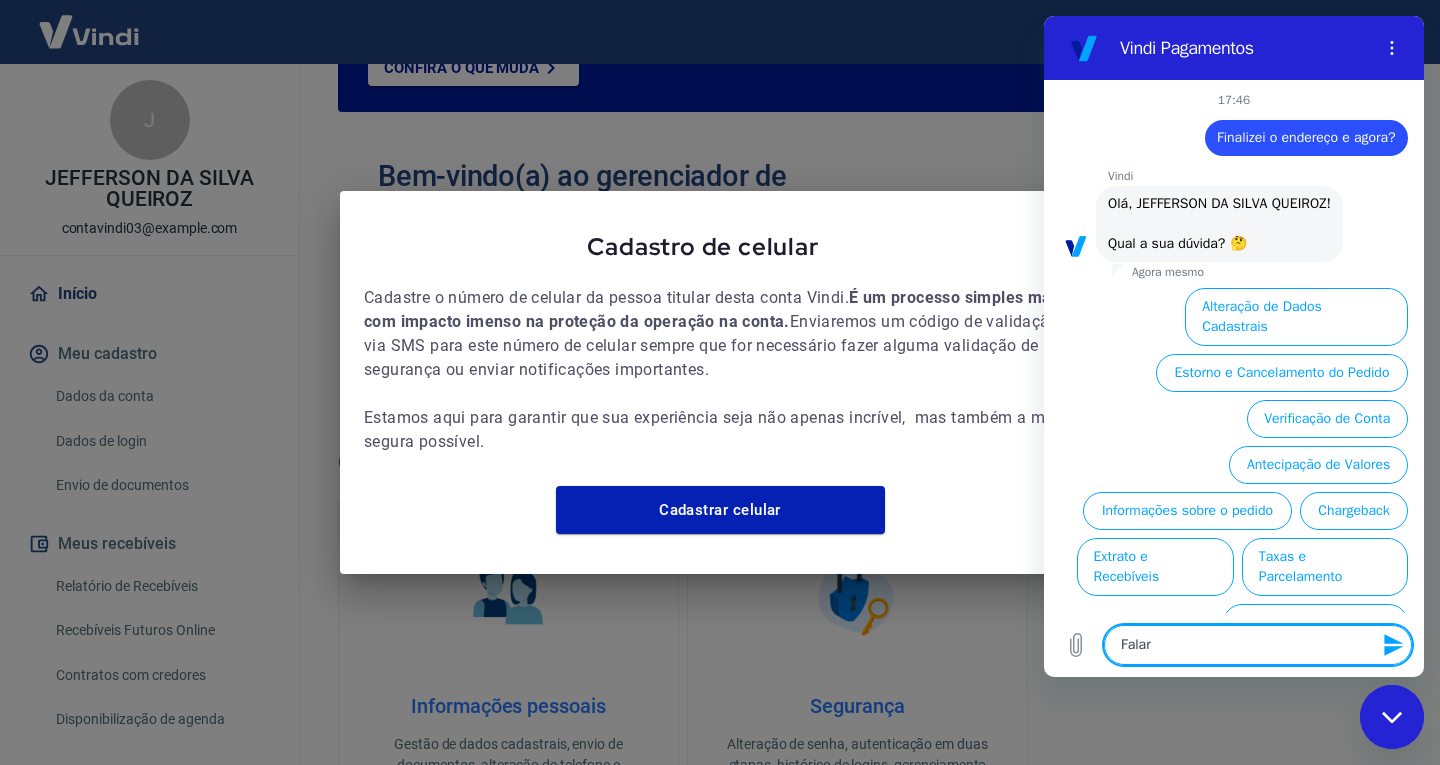 type on "Falar" 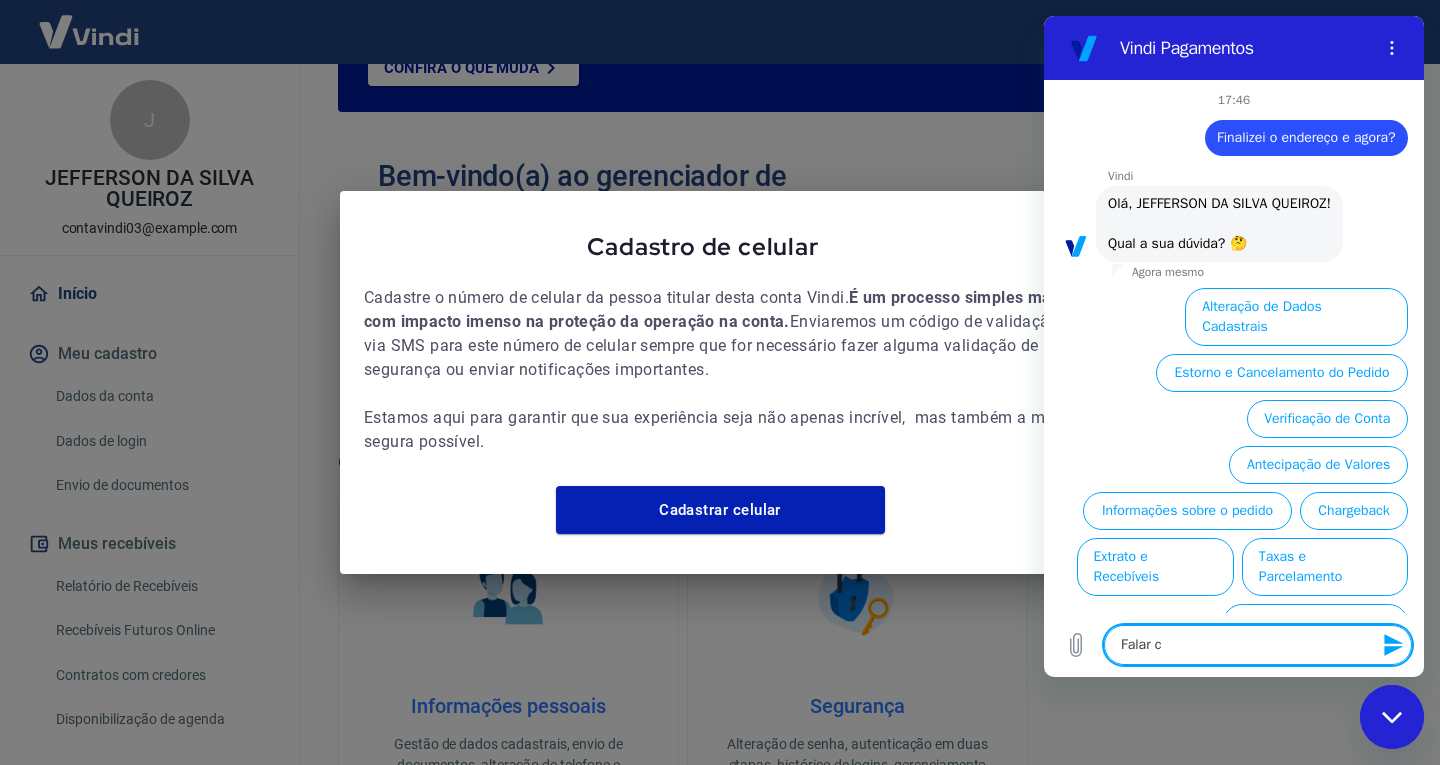 type on "Falar co" 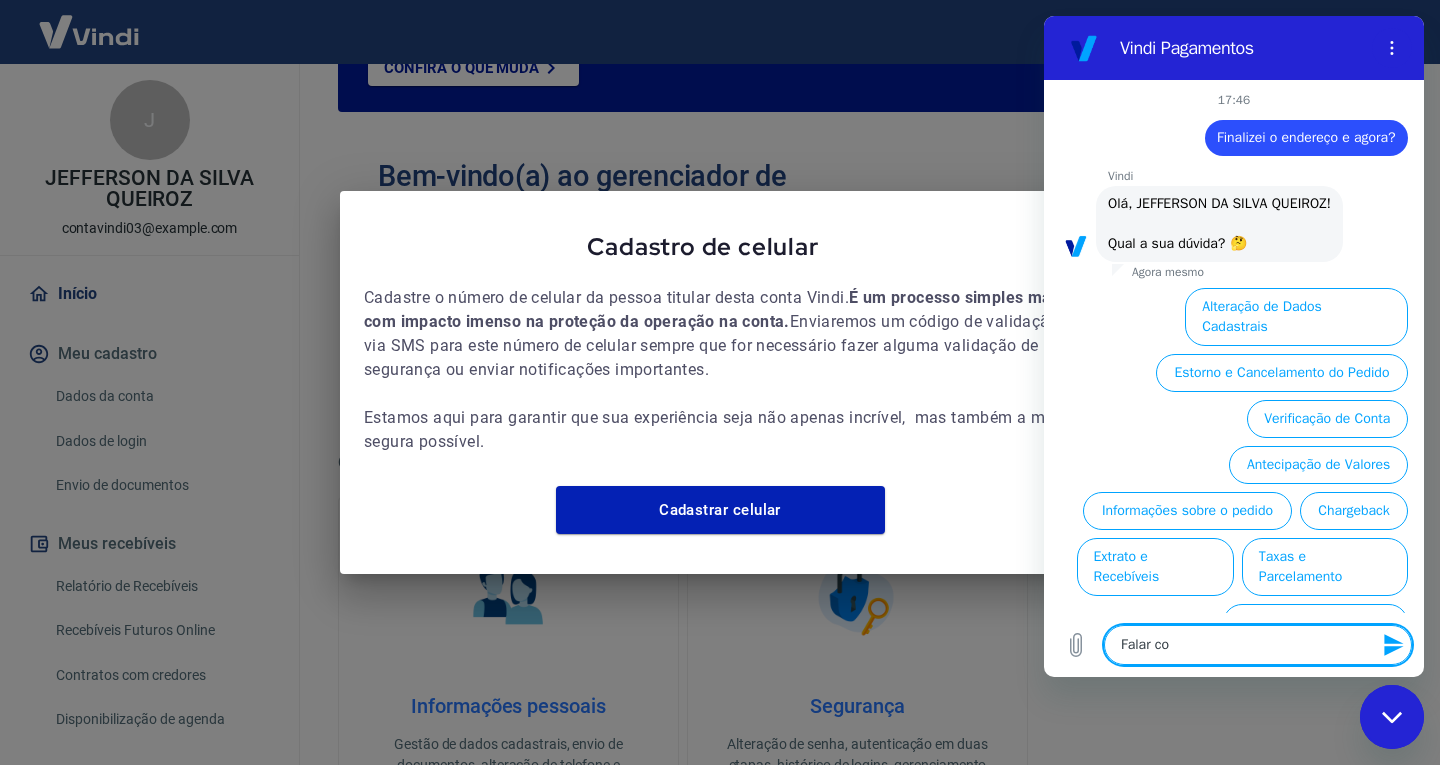 type on "Falar com" 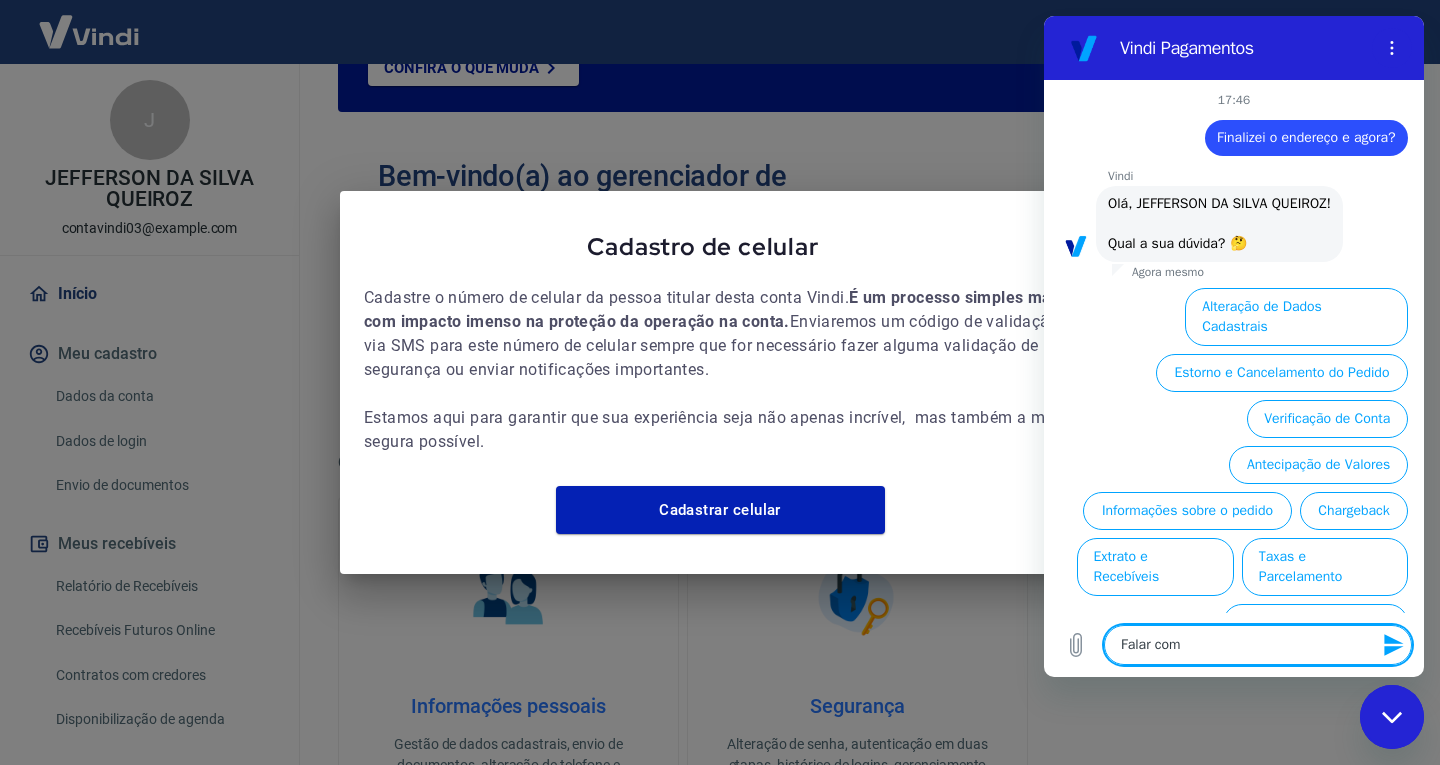 type on "Falar com" 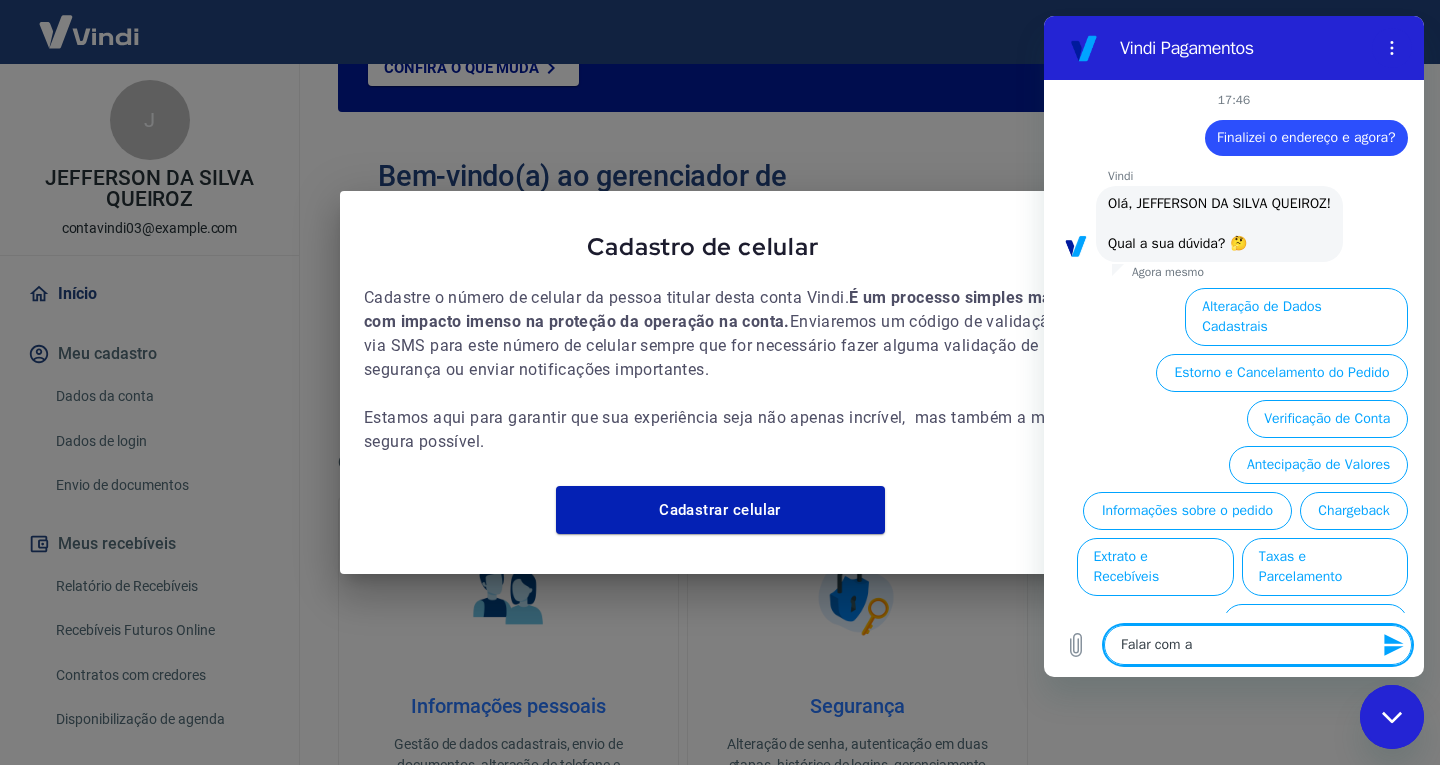 type on "Falar com at" 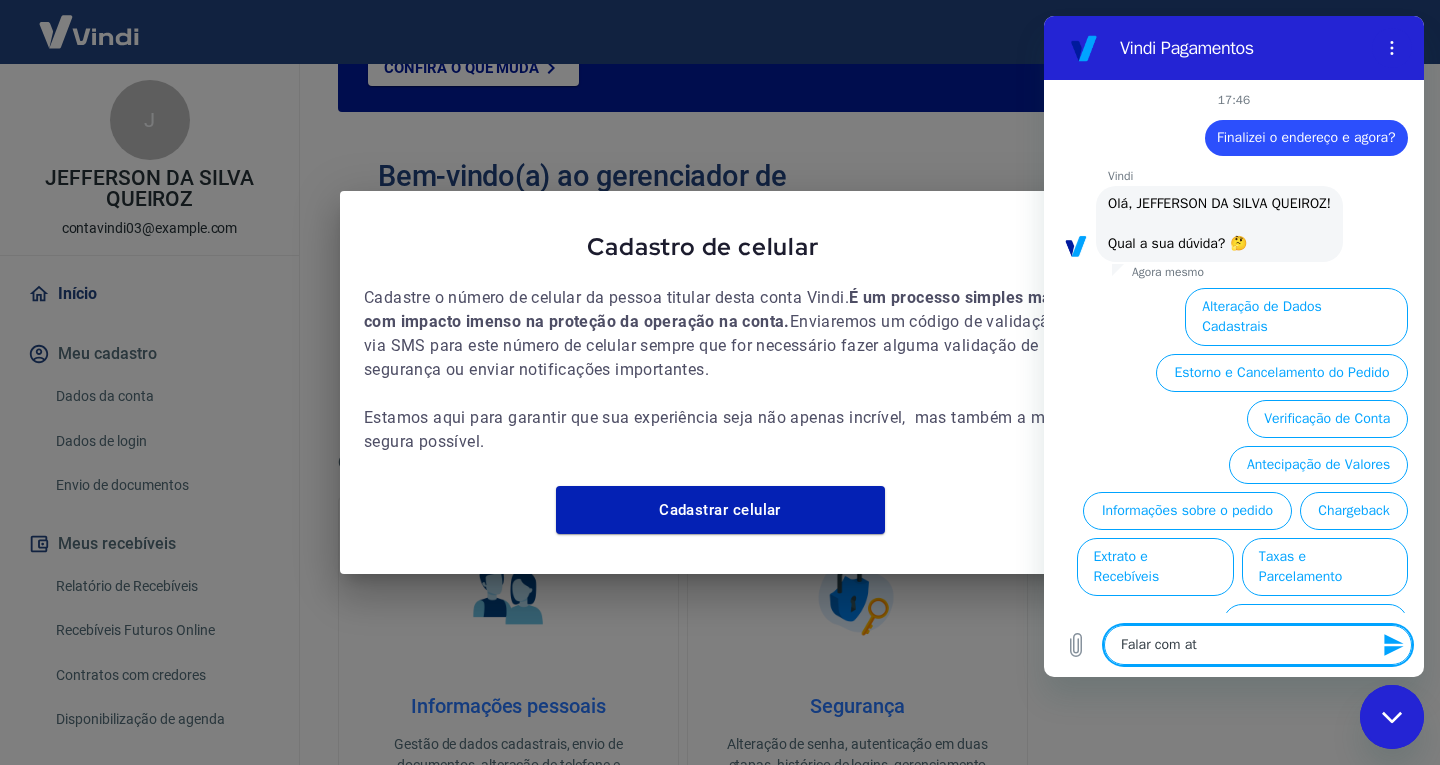 type on "Falar com ate" 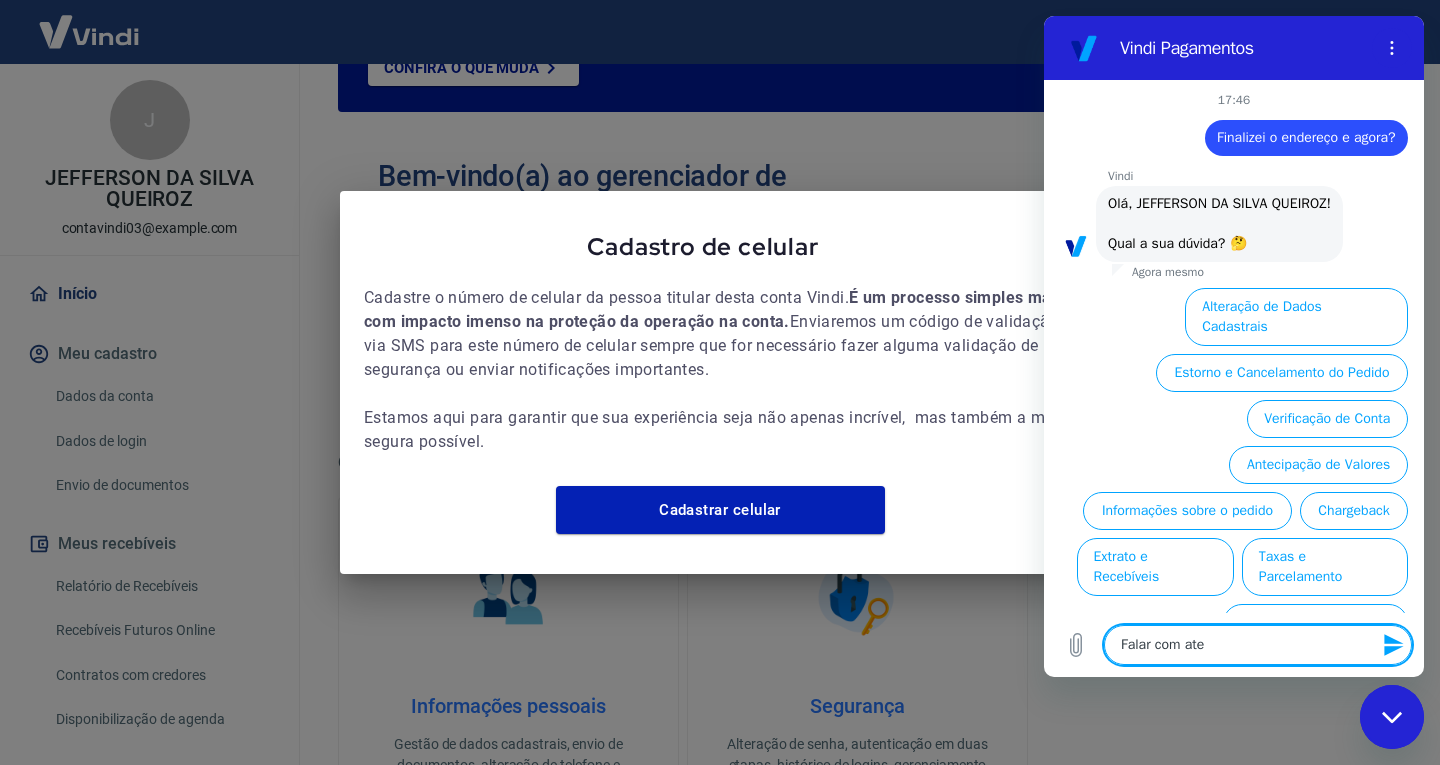 type on "Falar com aten" 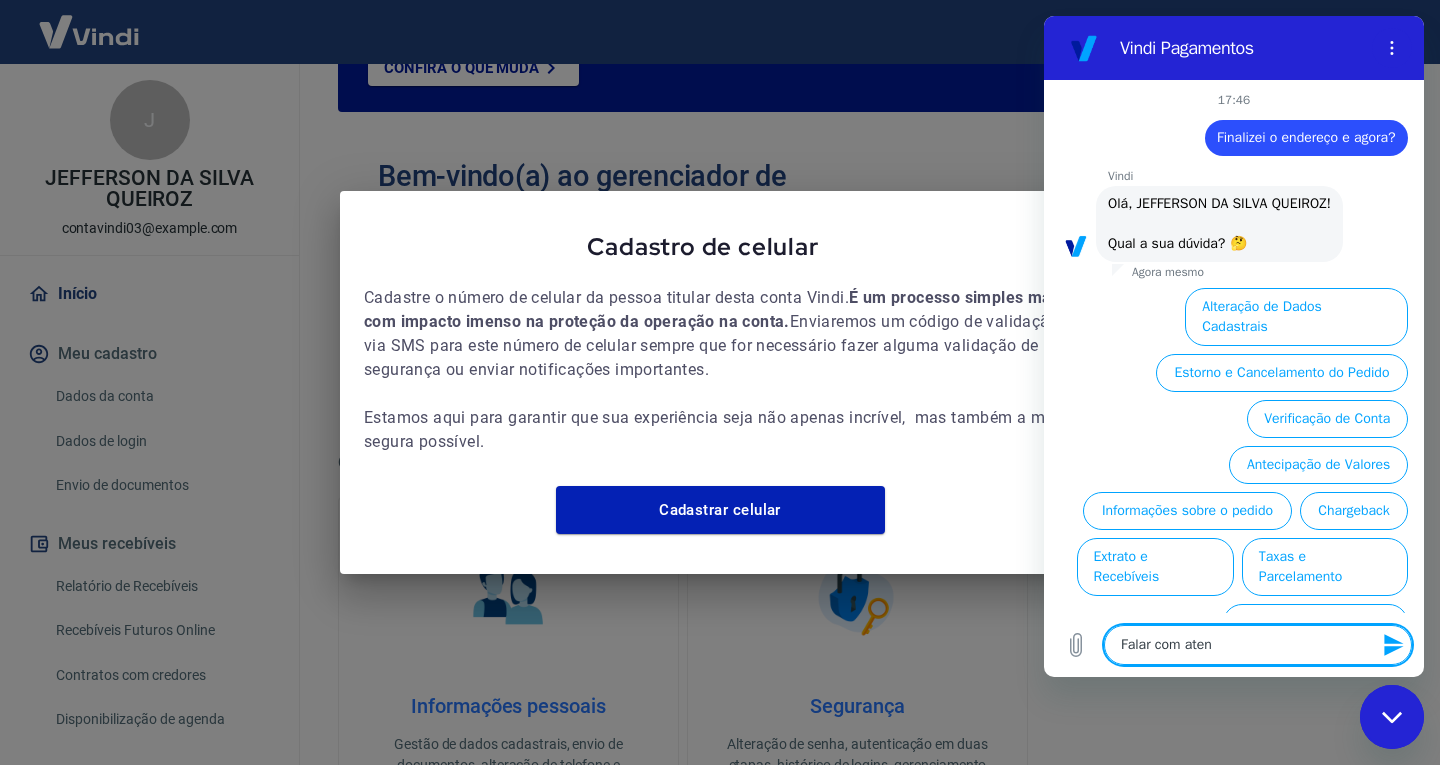 type on "Falar com atend" 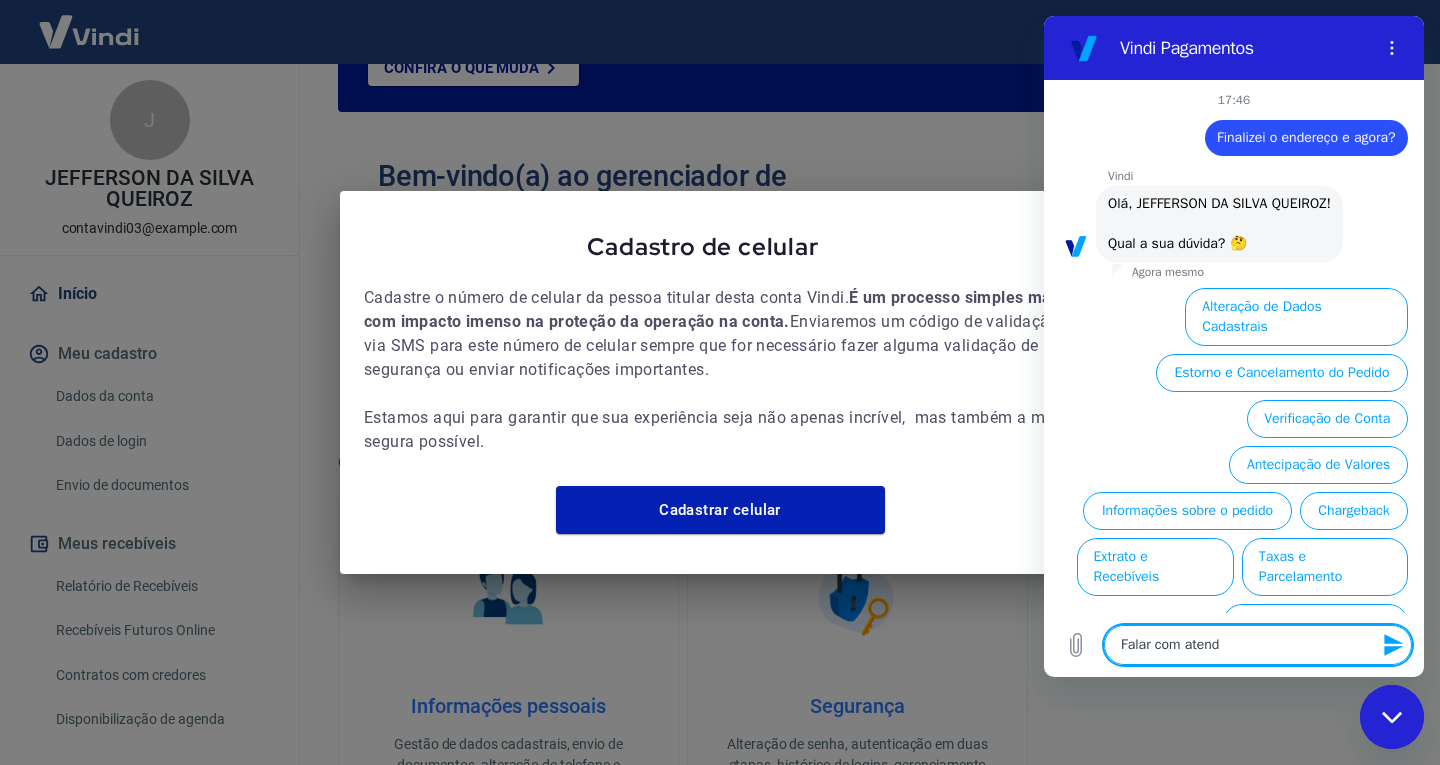 type on "x" 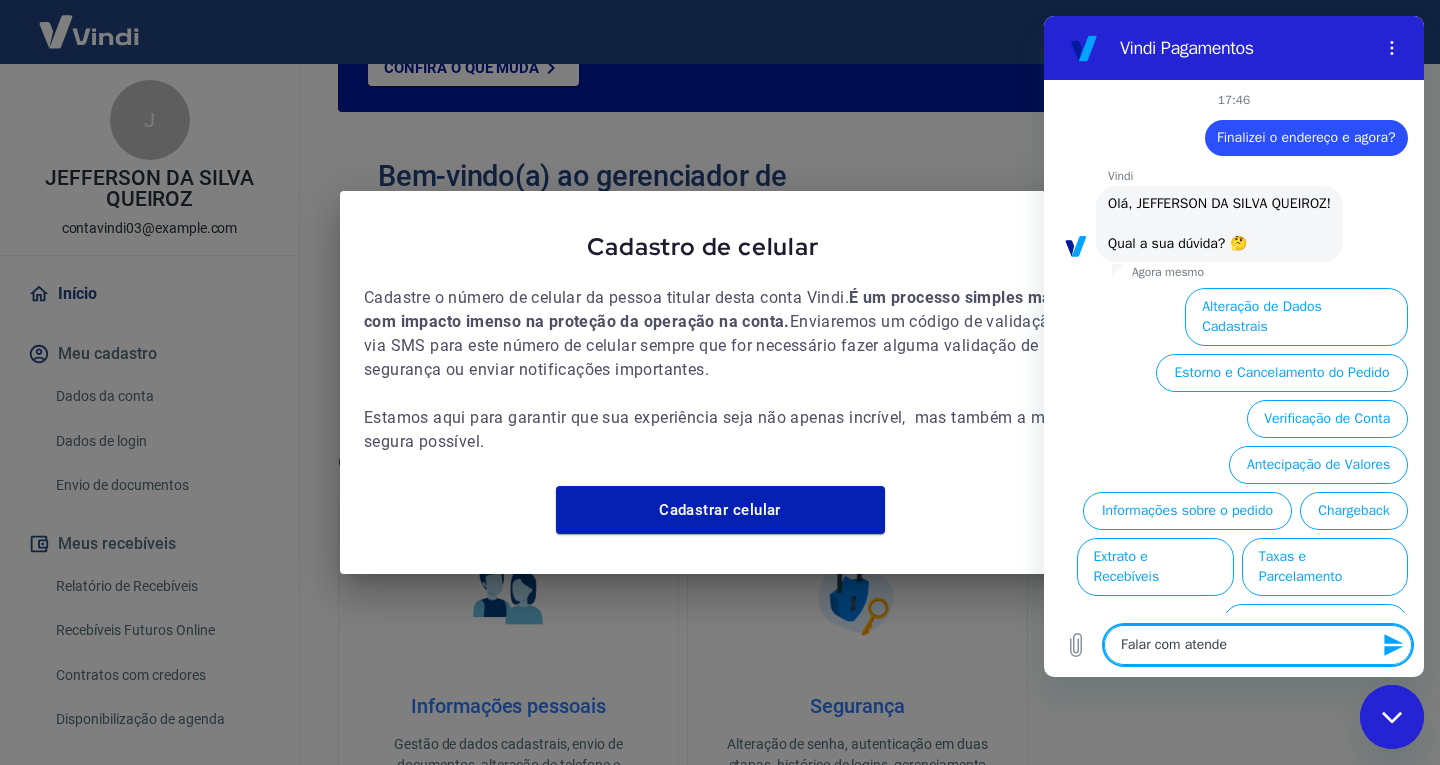 type on "Falar com atenden" 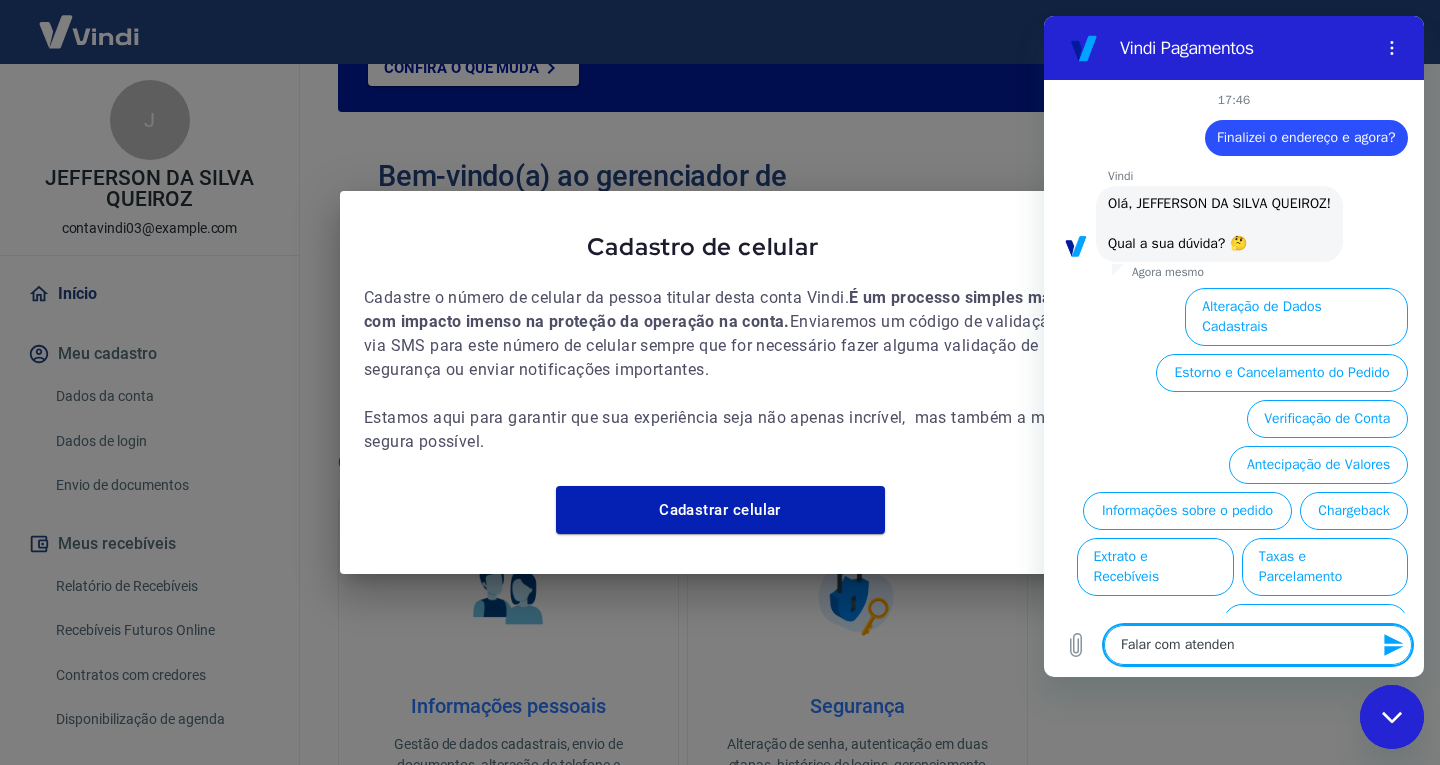 type on "Falar com atendent" 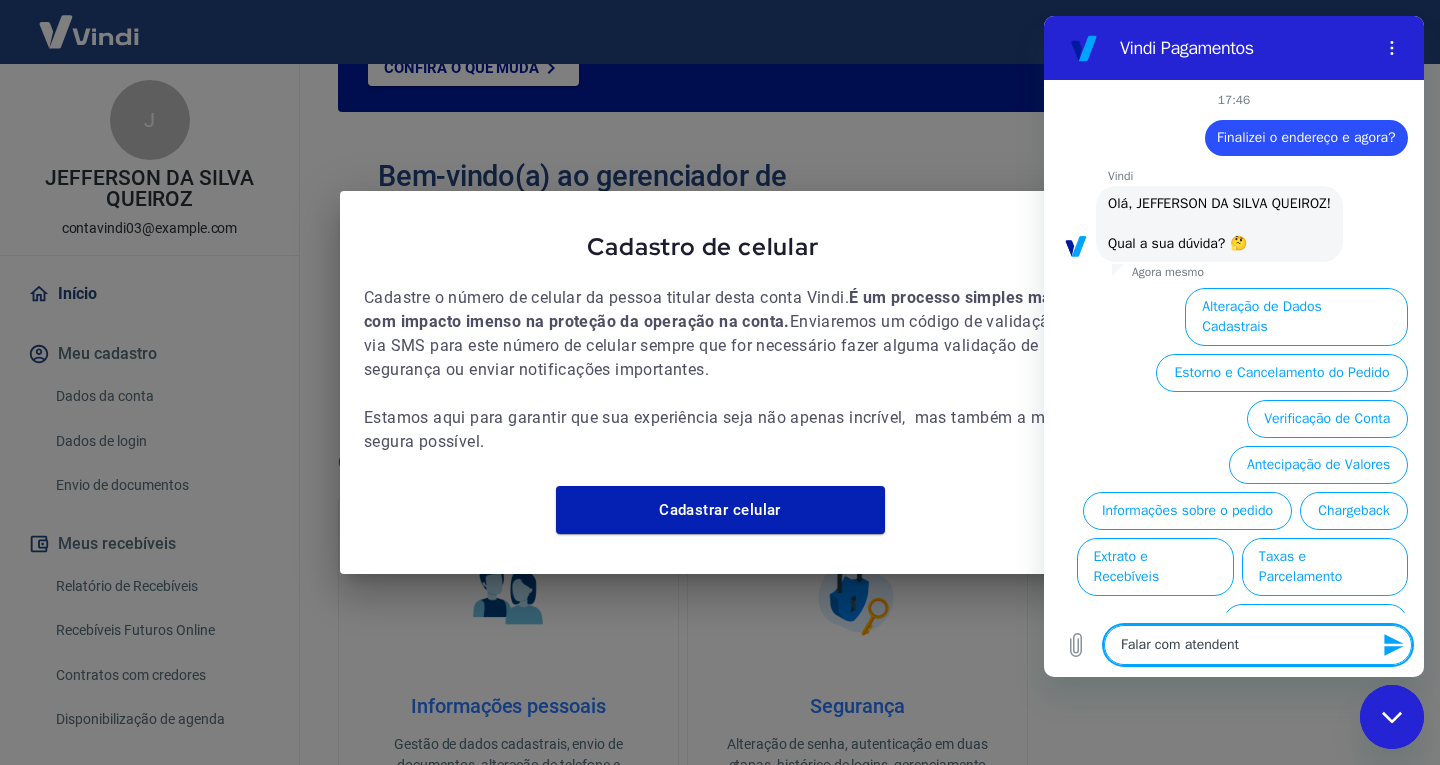 type on "Falar com atendente" 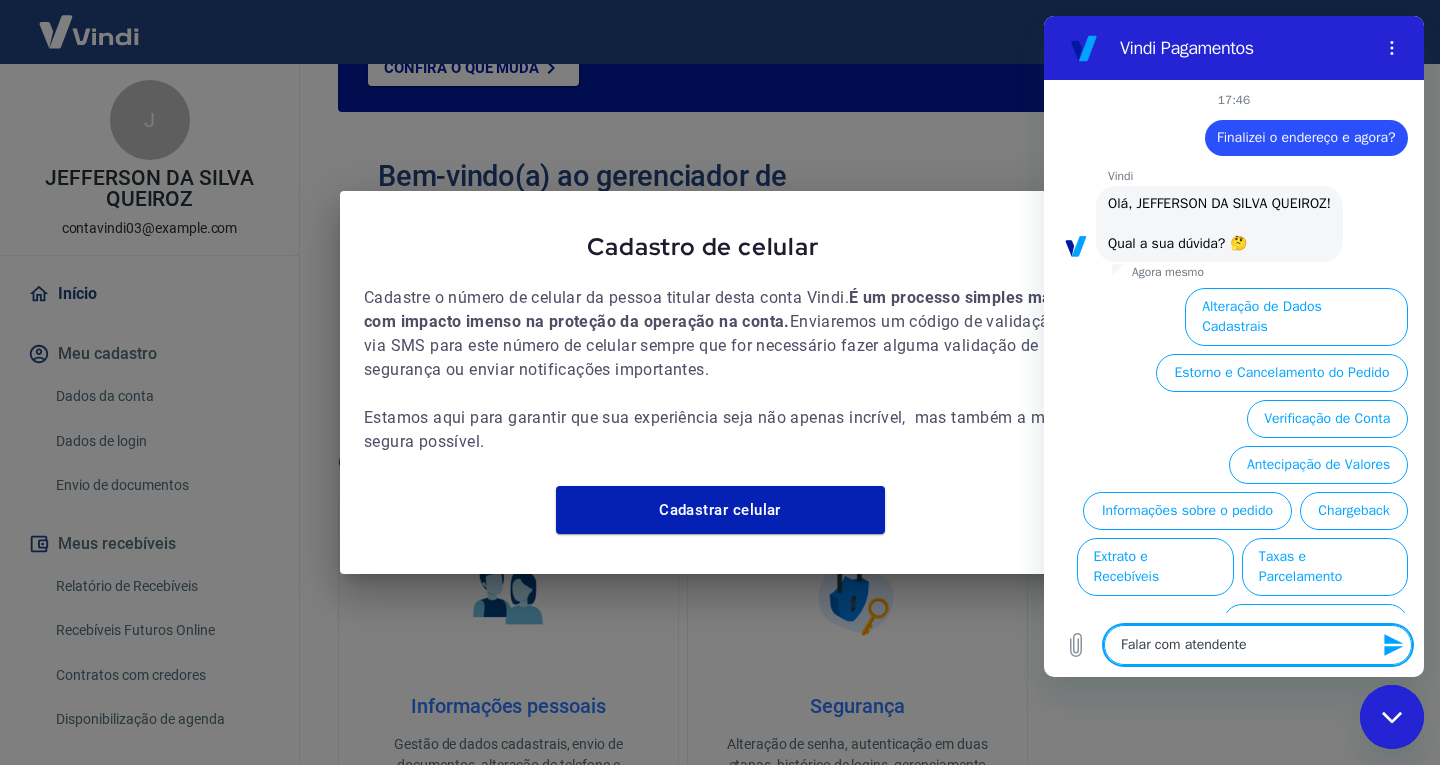 type 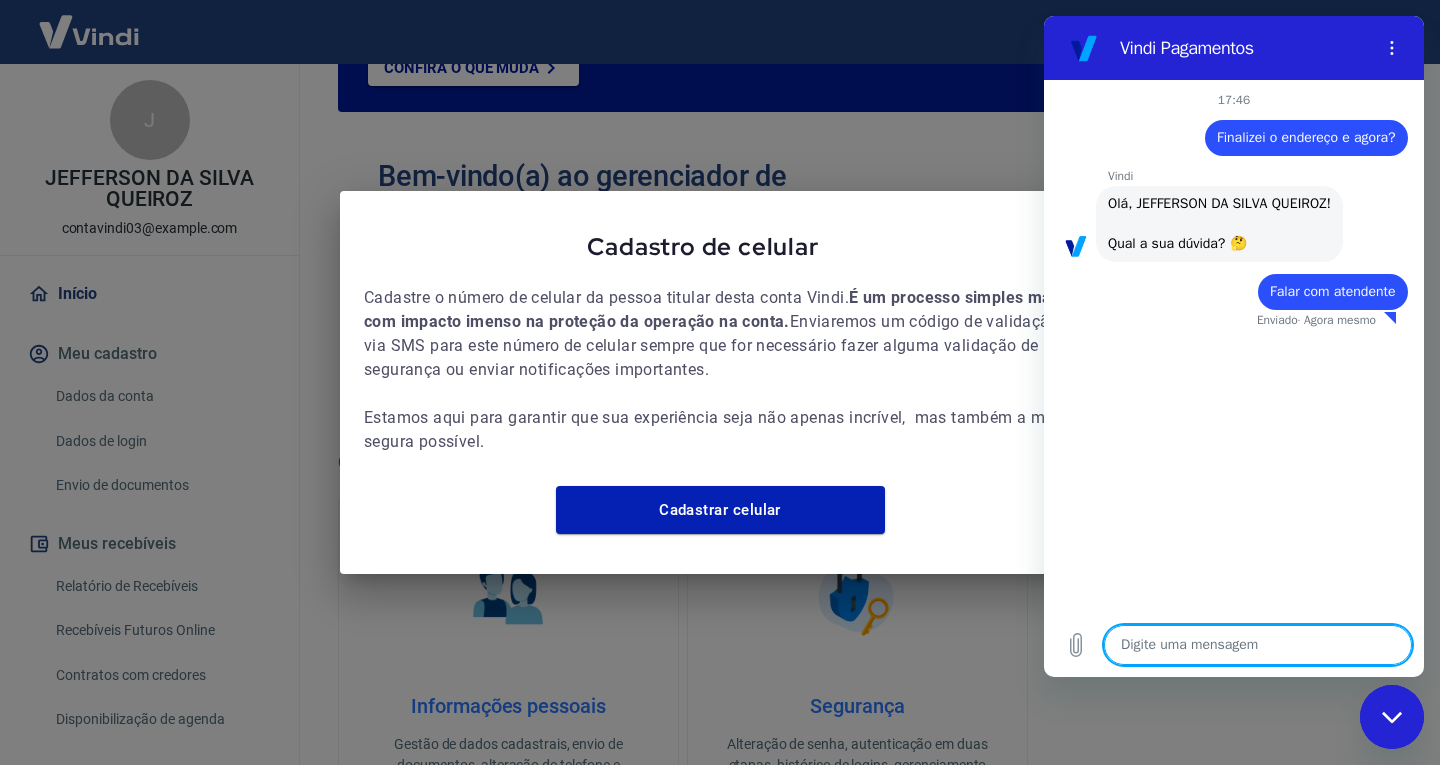click at bounding box center [1392, 717] 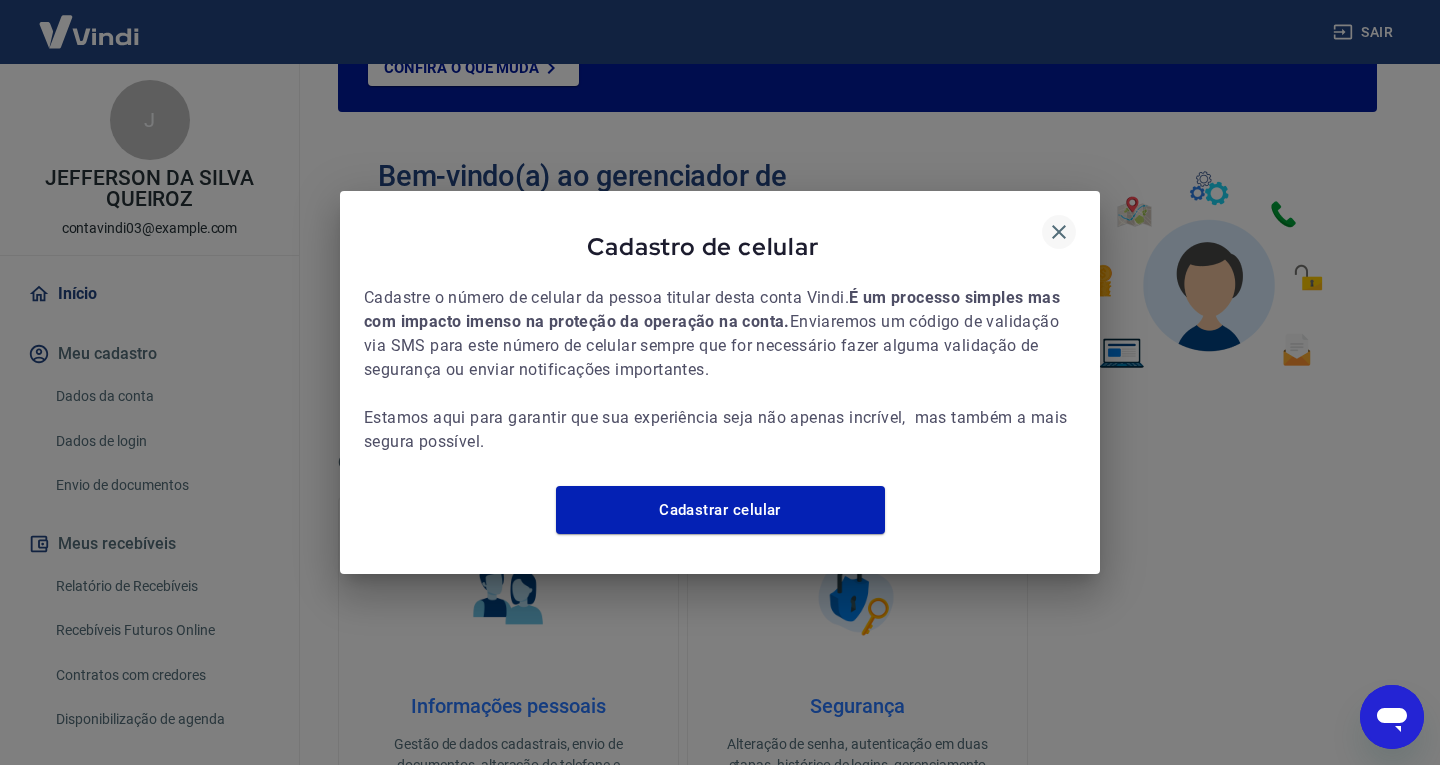 click at bounding box center (1059, 232) 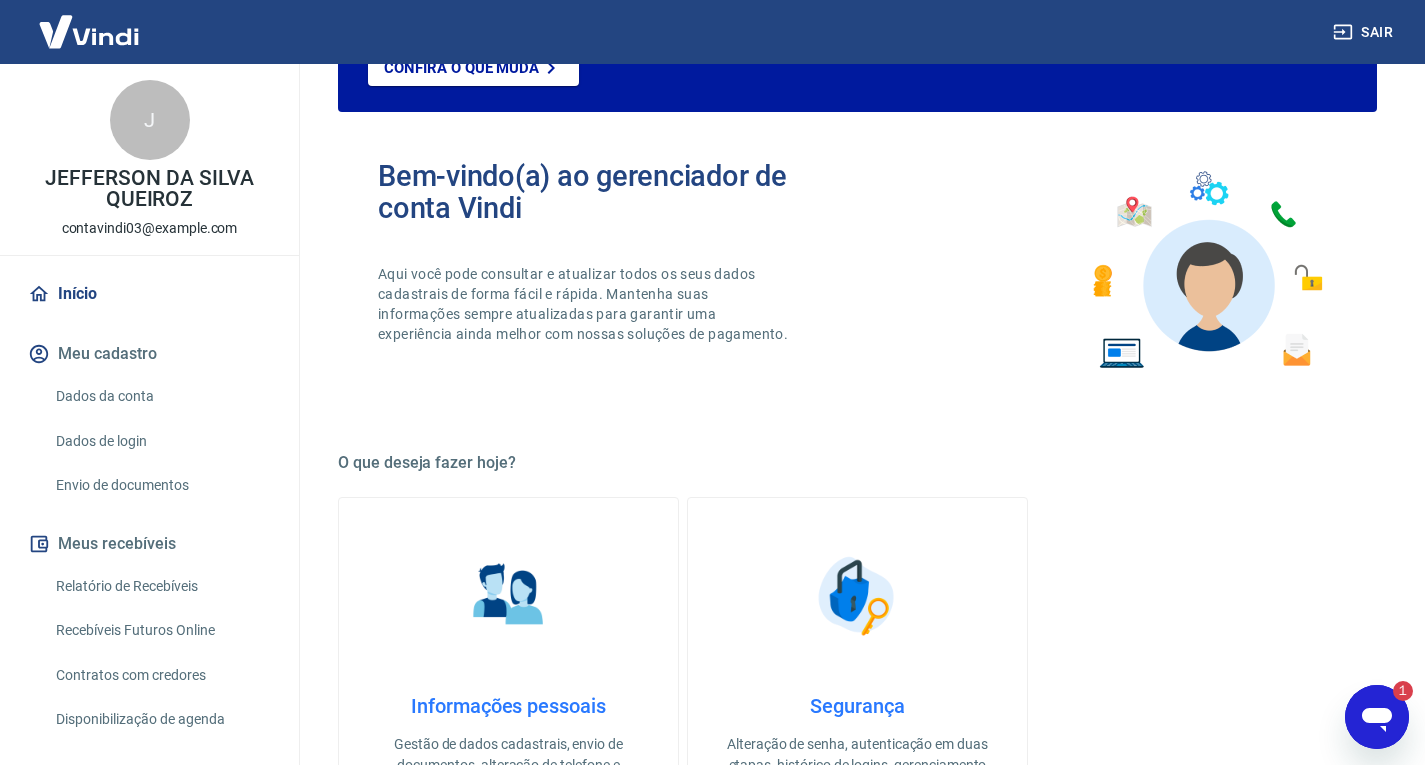 scroll, scrollTop: 0, scrollLeft: 0, axis: both 